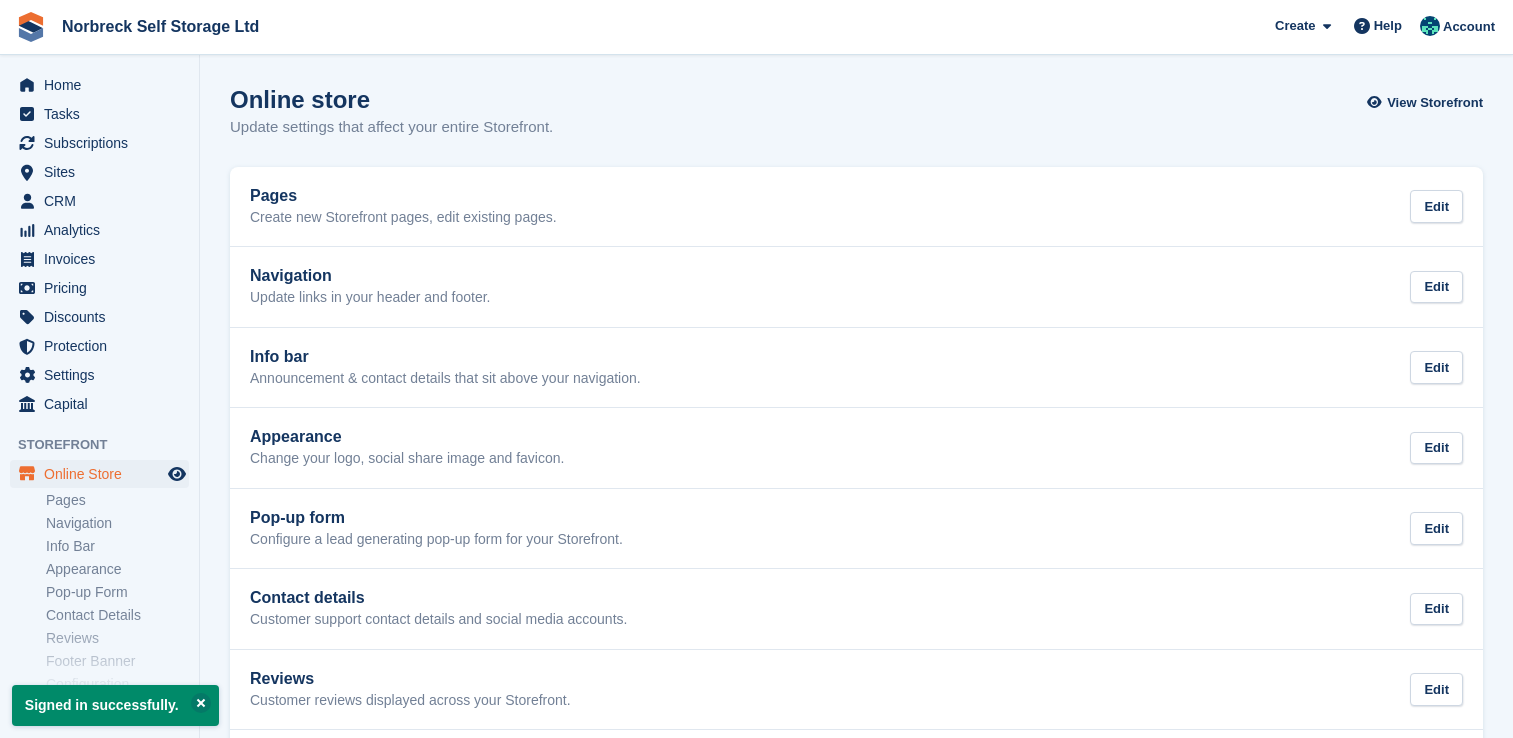 scroll, scrollTop: 0, scrollLeft: 0, axis: both 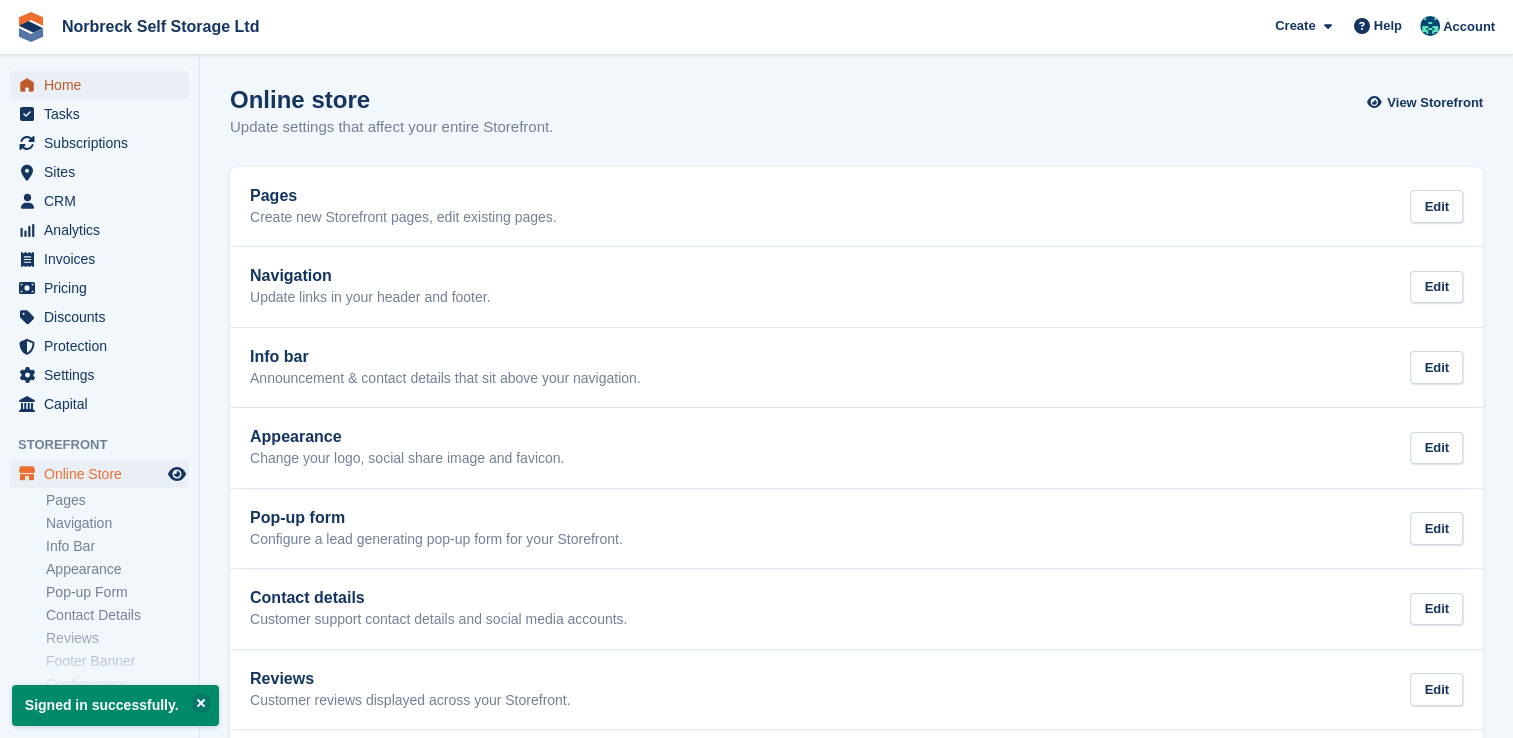 click on "Home" at bounding box center [104, 85] 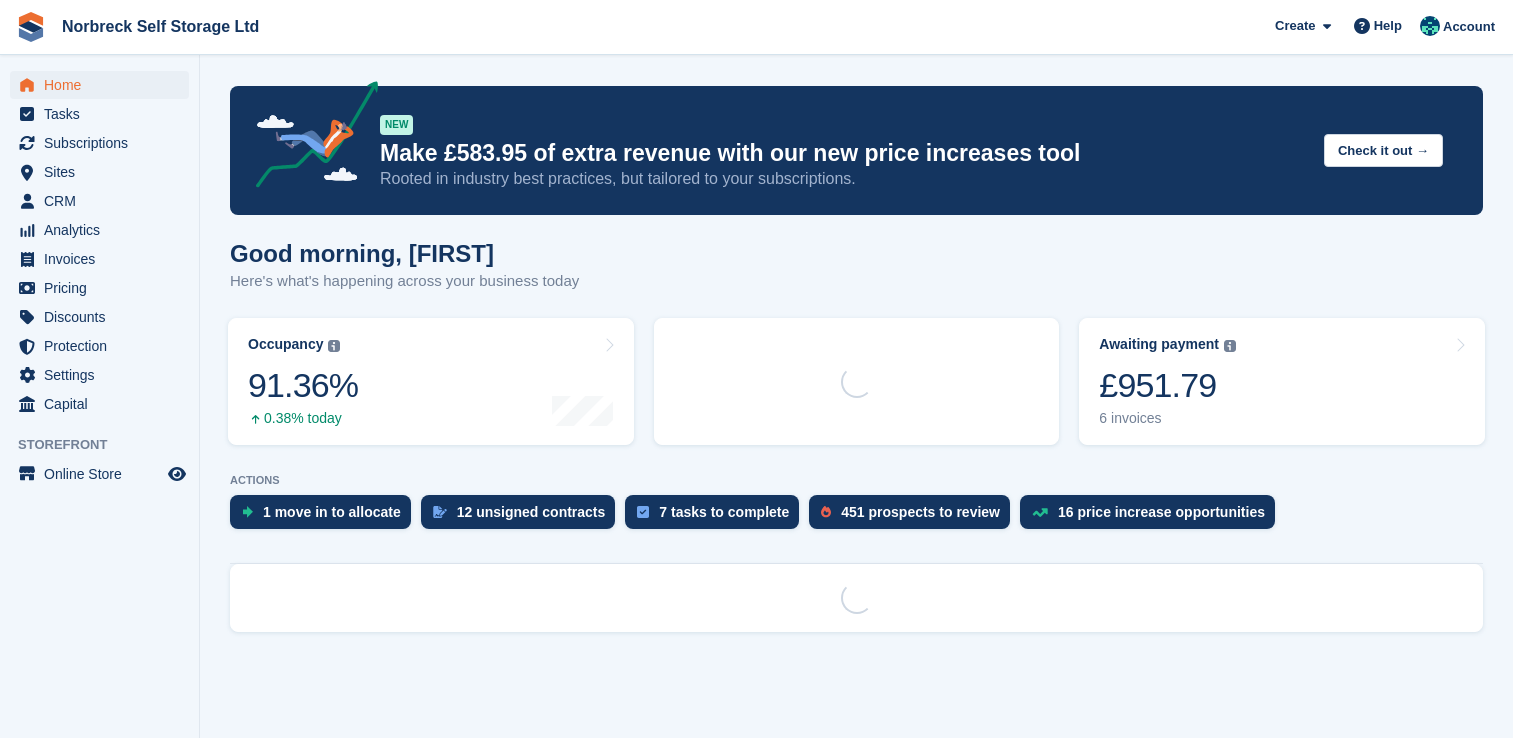 scroll, scrollTop: 0, scrollLeft: 0, axis: both 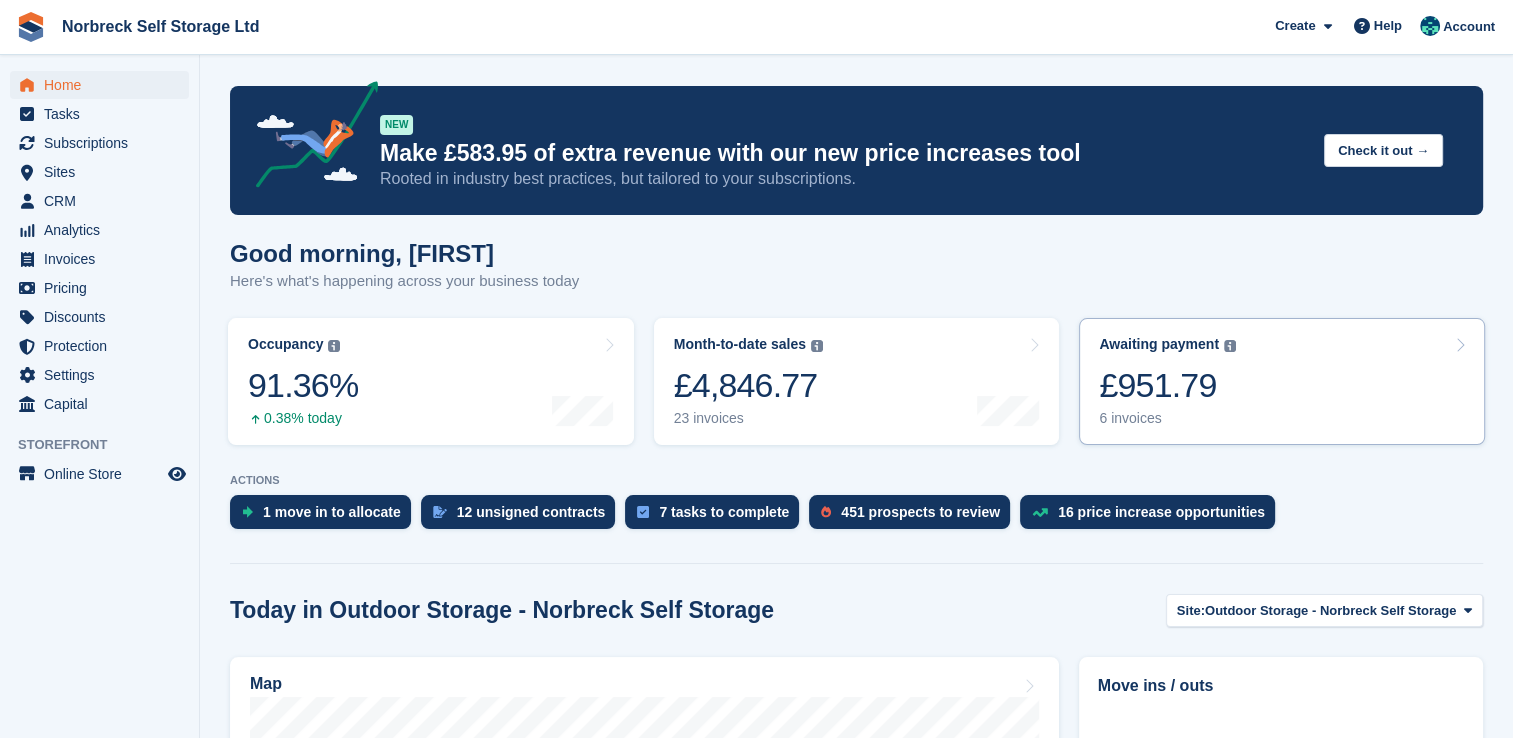 click on "Awaiting payment
The total outstanding balance on all open invoices.
£951.79
6 invoices" at bounding box center (1282, 381) 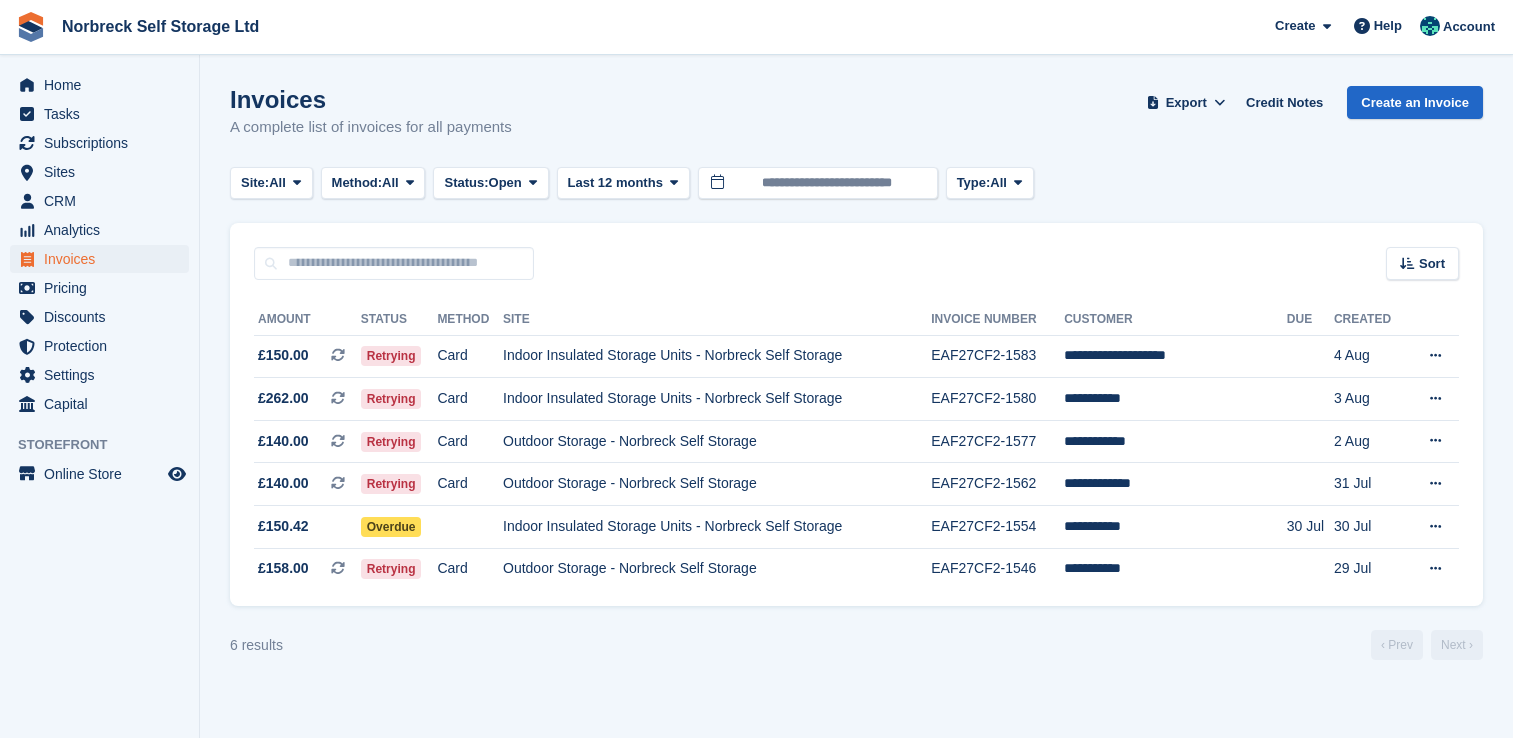 scroll, scrollTop: 0, scrollLeft: 0, axis: both 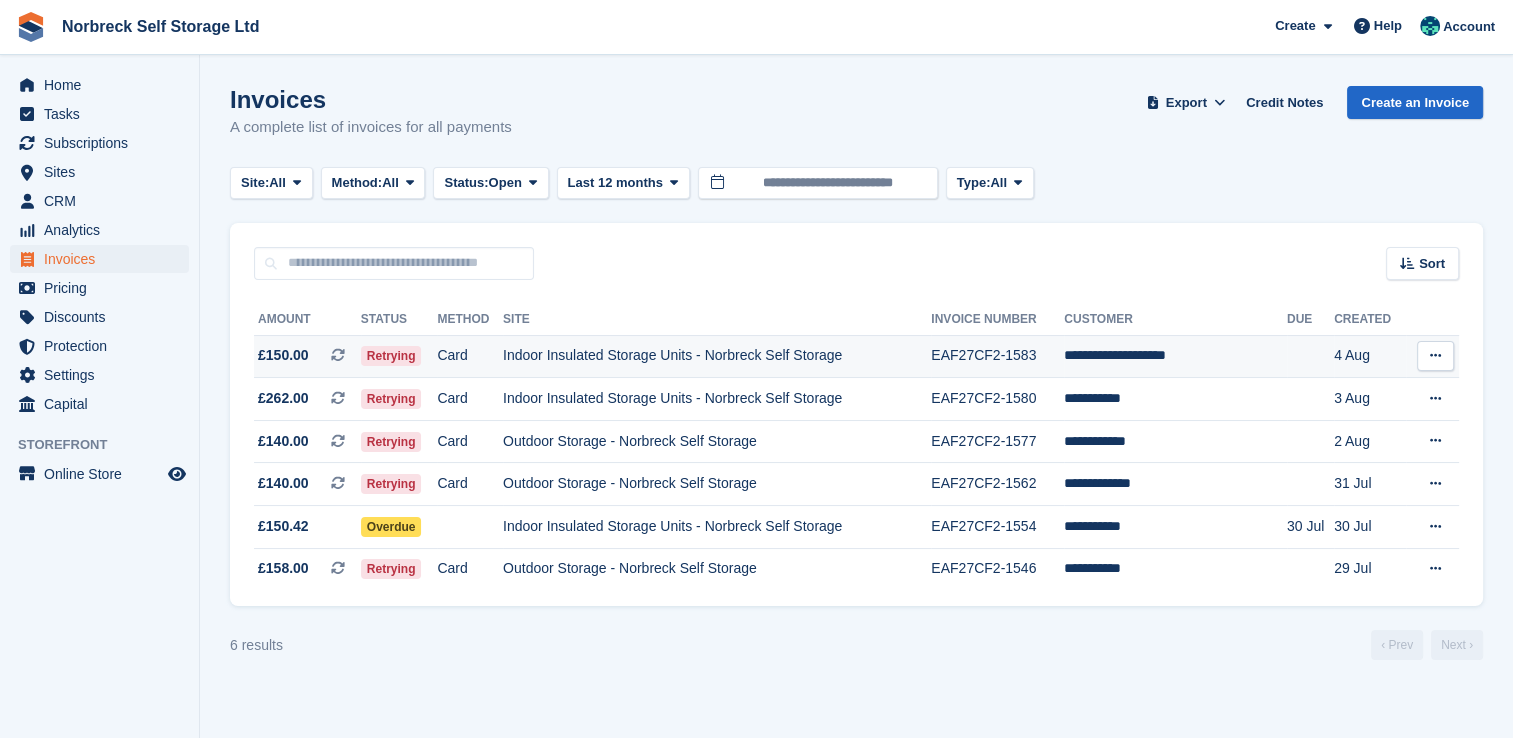 click on "Indoor Insulated Storage Units - Norbreck Self Storage" at bounding box center [717, 356] 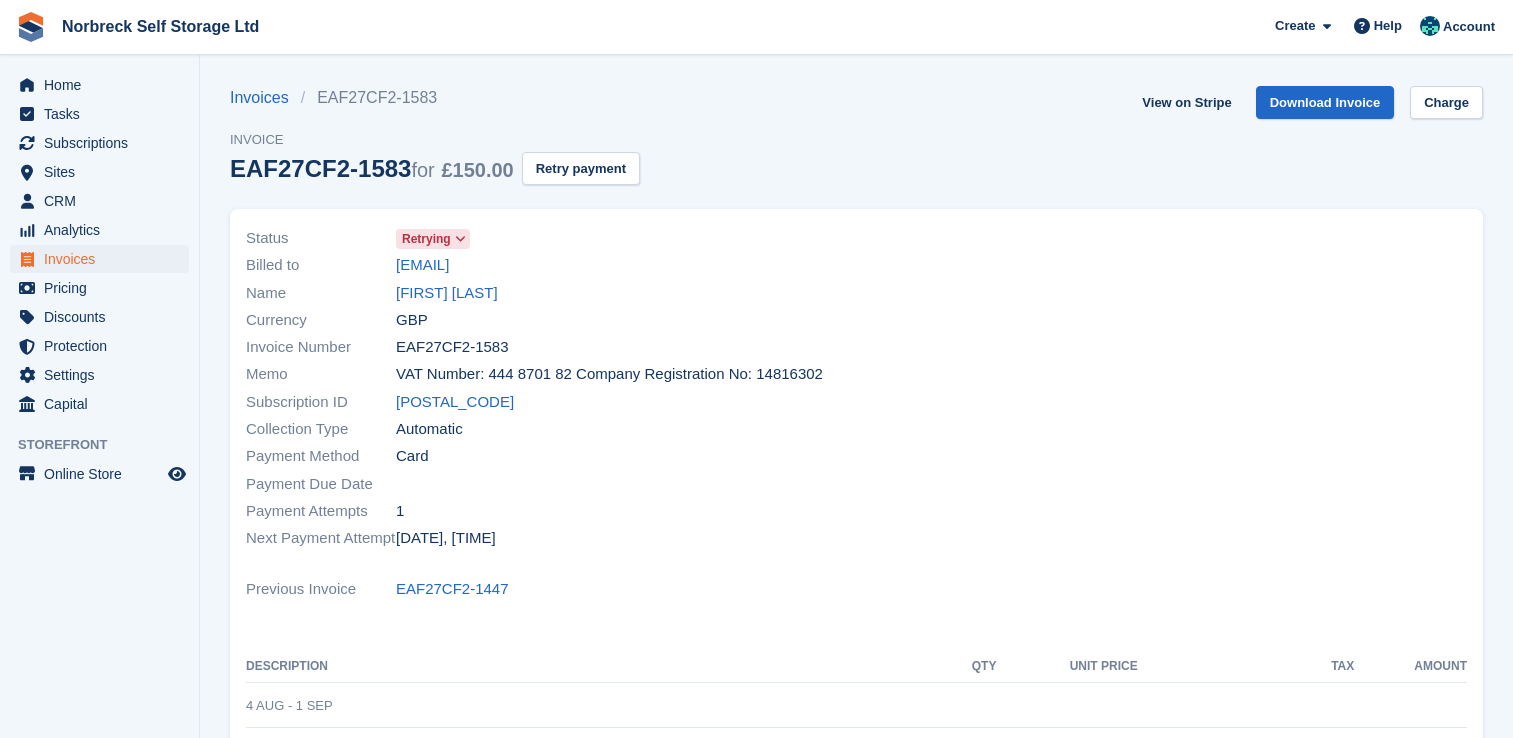 scroll, scrollTop: 0, scrollLeft: 0, axis: both 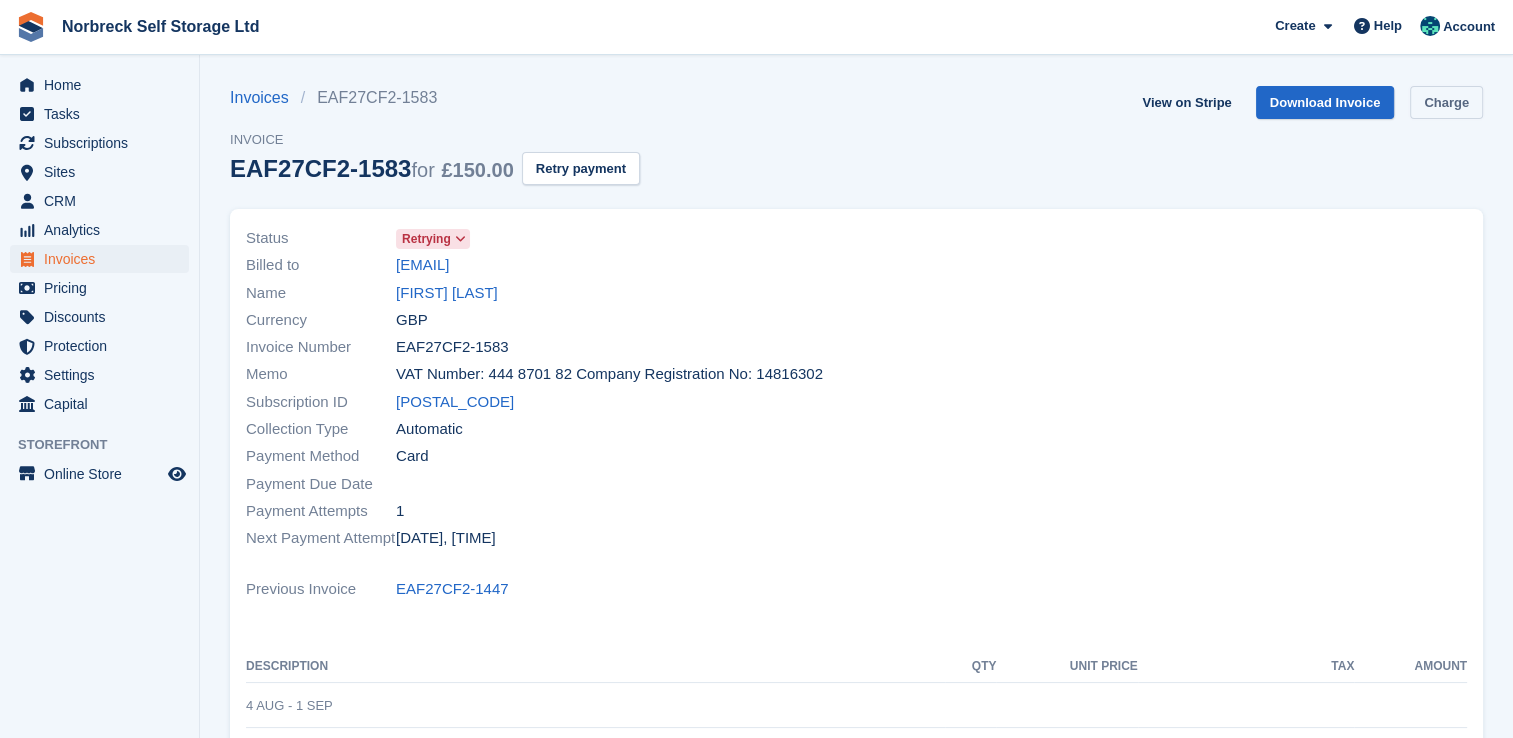 click on "Charge" at bounding box center [1446, 102] 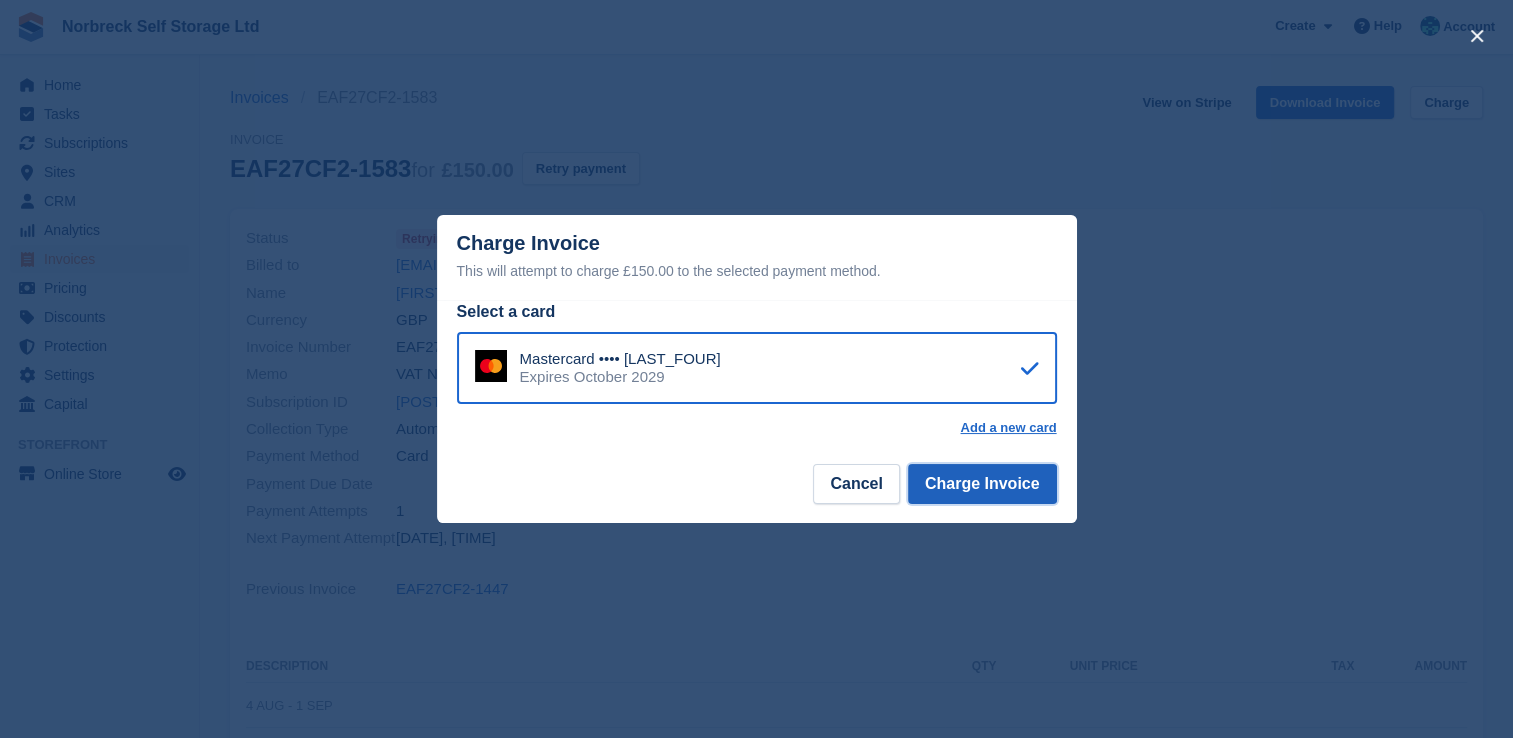 click on "Charge Invoice" at bounding box center (982, 484) 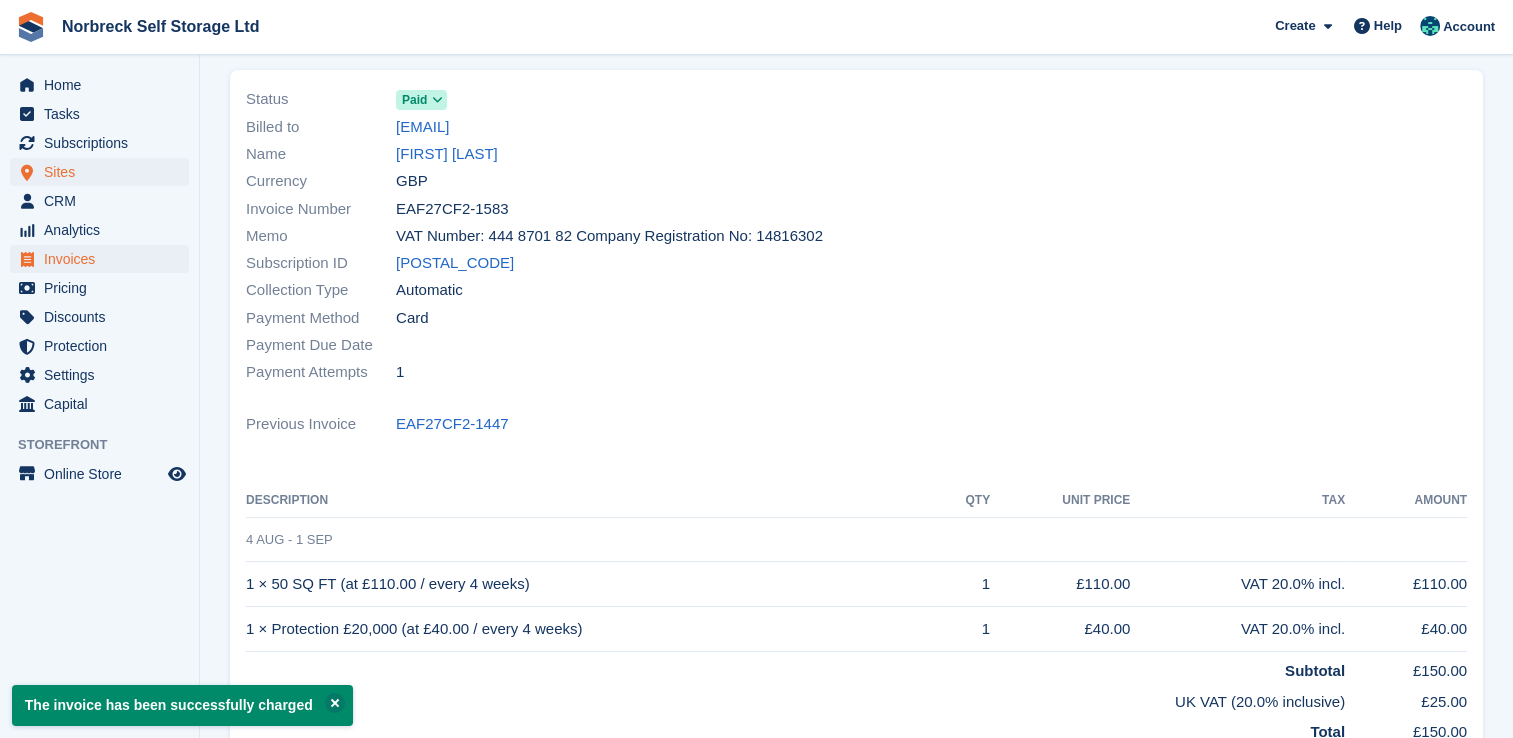 scroll, scrollTop: 0, scrollLeft: 0, axis: both 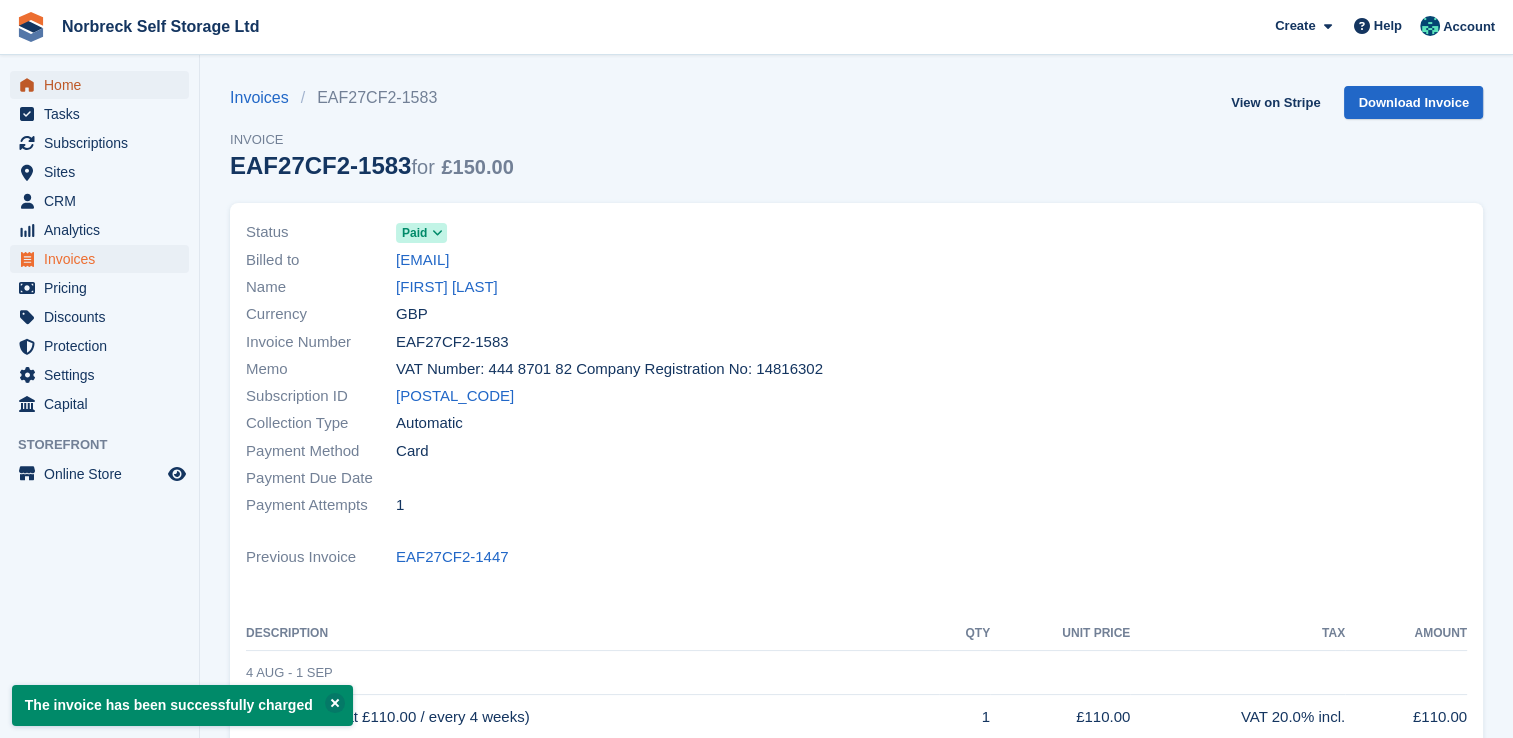 click on "Home" at bounding box center [104, 85] 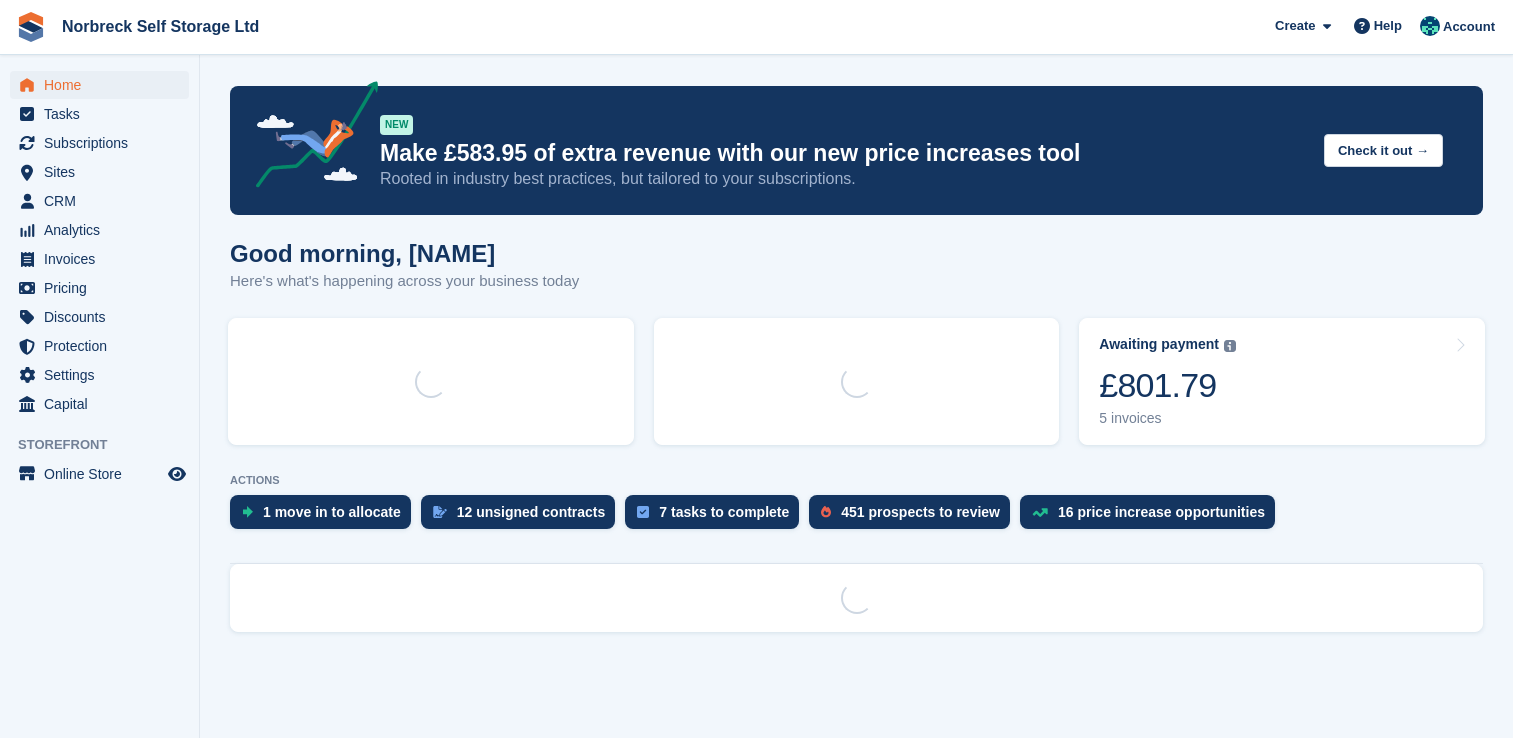 scroll, scrollTop: 0, scrollLeft: 0, axis: both 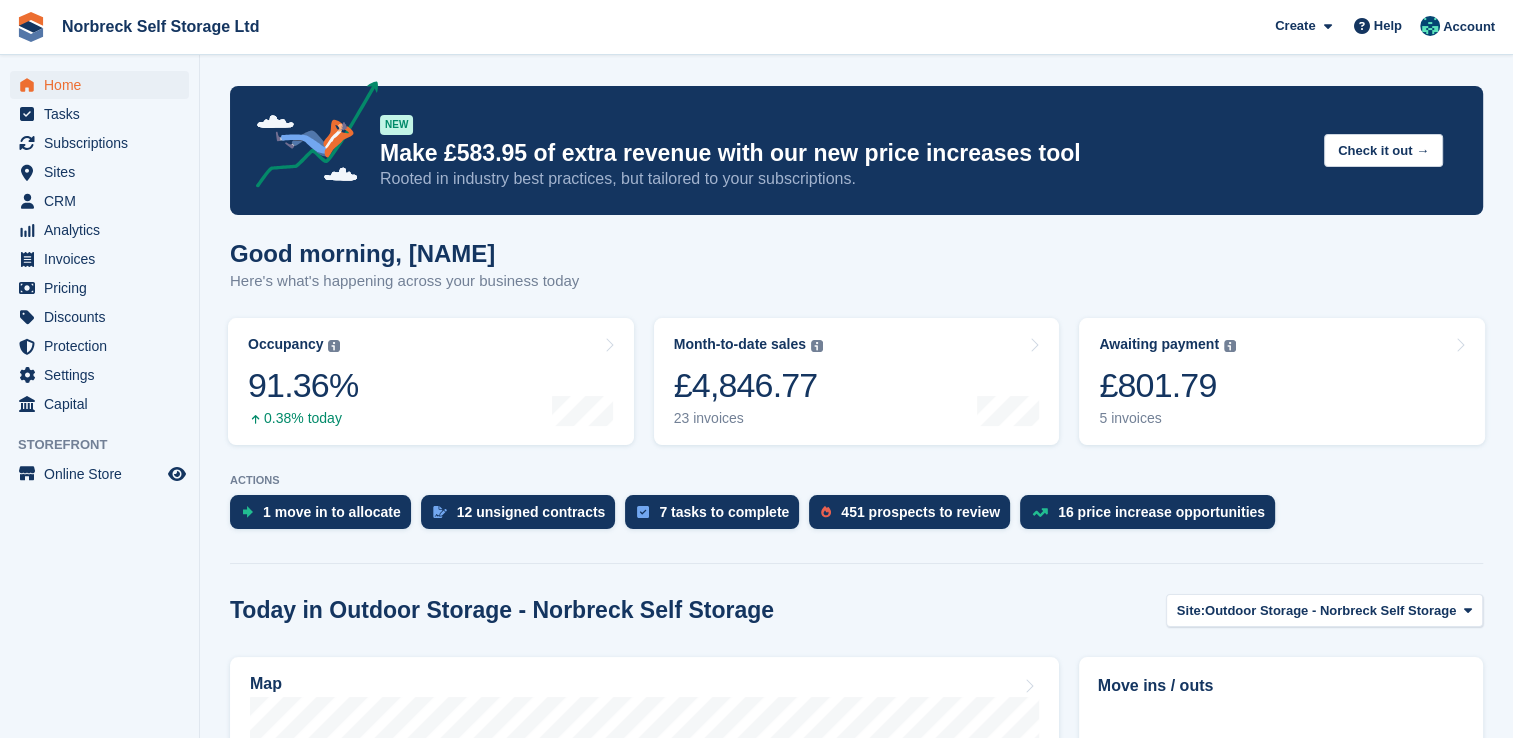 click on "Good morning, [NAME]" at bounding box center (856, 1147) 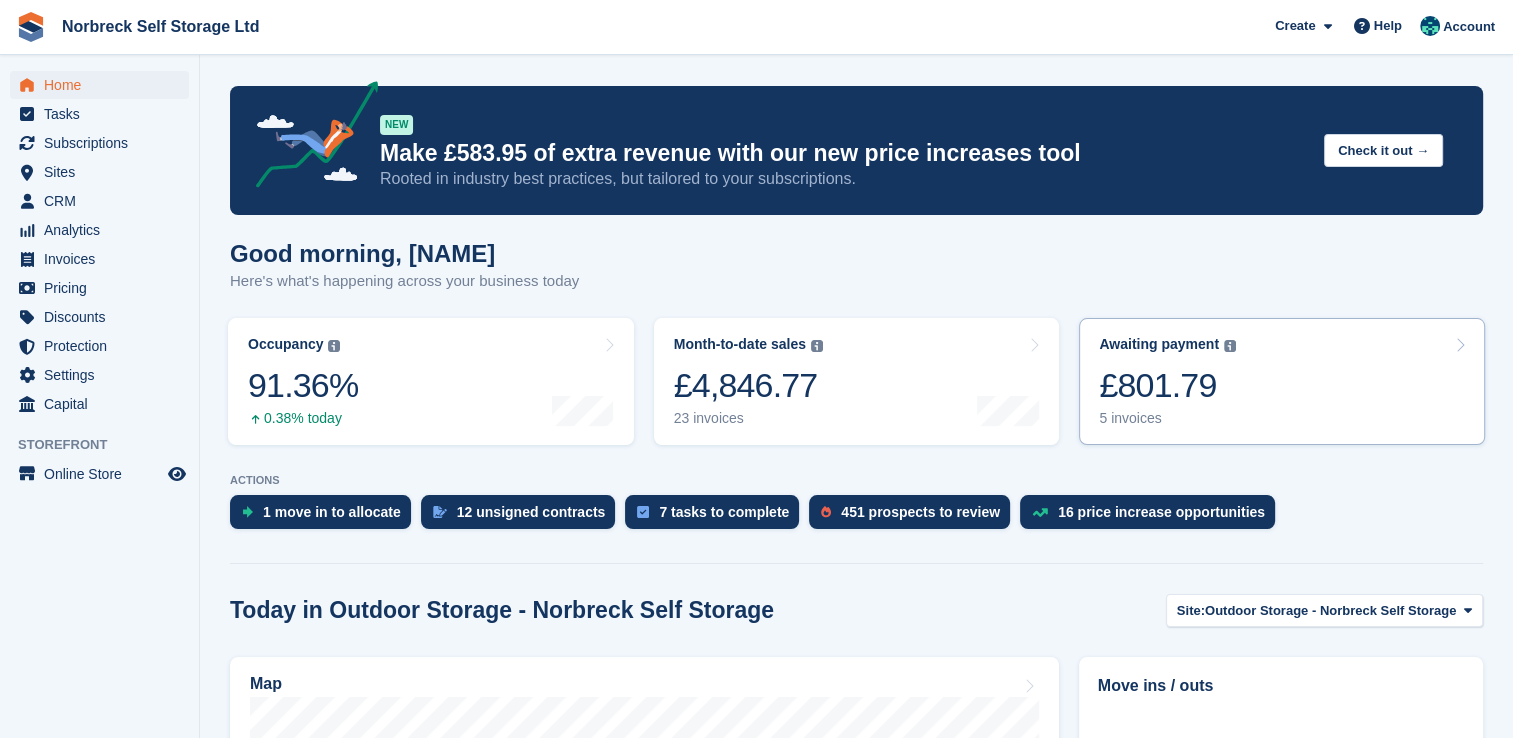 click on "Awaiting payment
The total outstanding balance on all open invoices.
£801.79
5 invoices" at bounding box center (1282, 381) 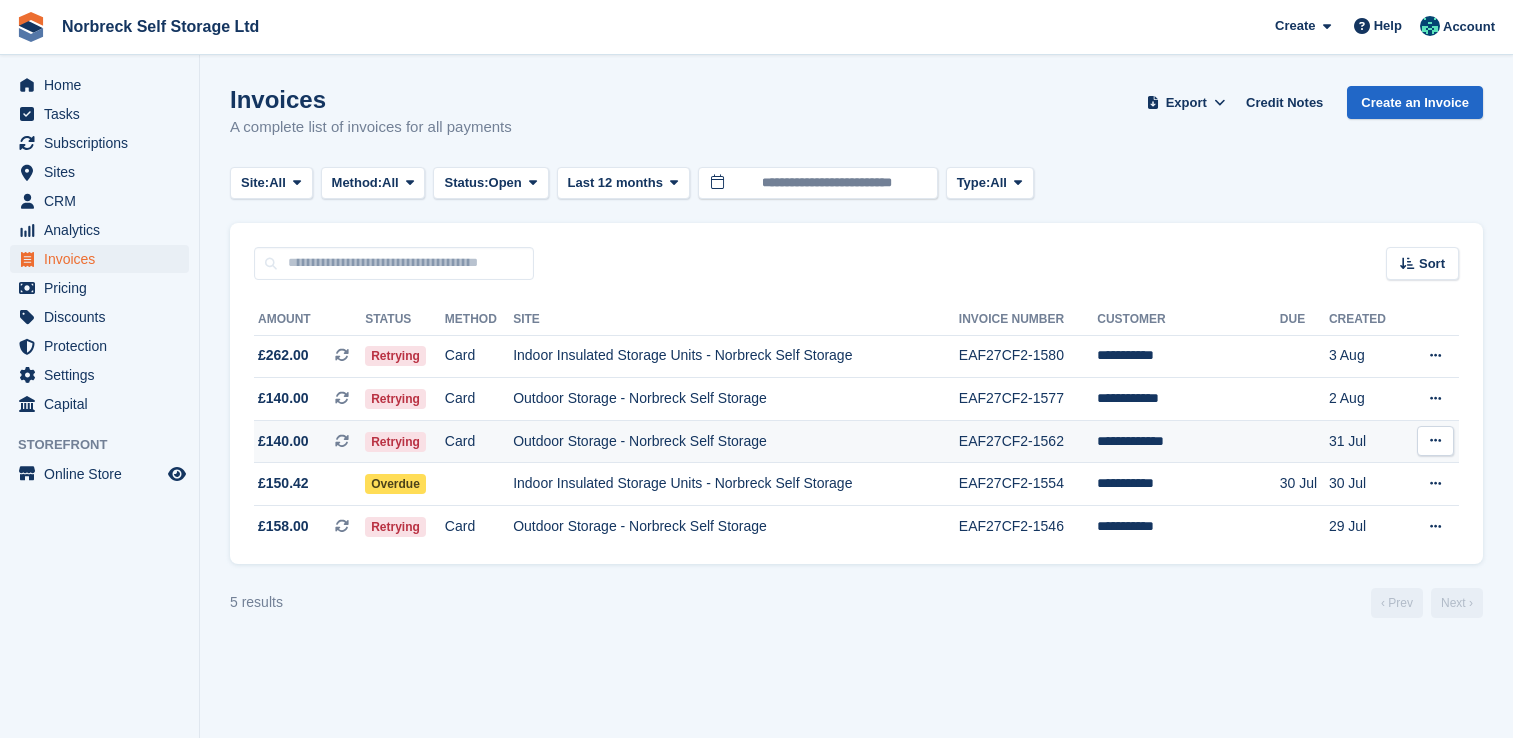 scroll, scrollTop: 0, scrollLeft: 0, axis: both 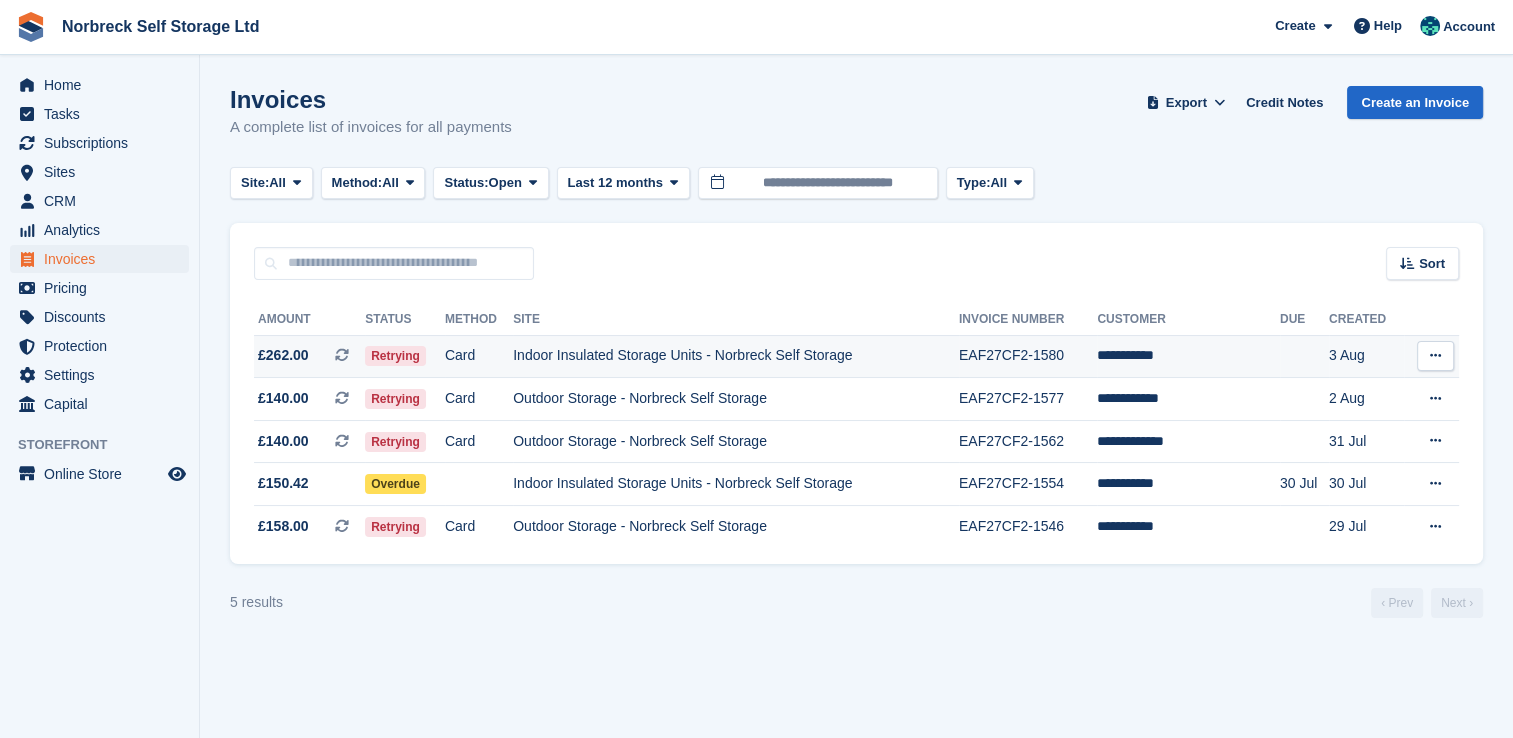 click on "**********" at bounding box center (1188, 356) 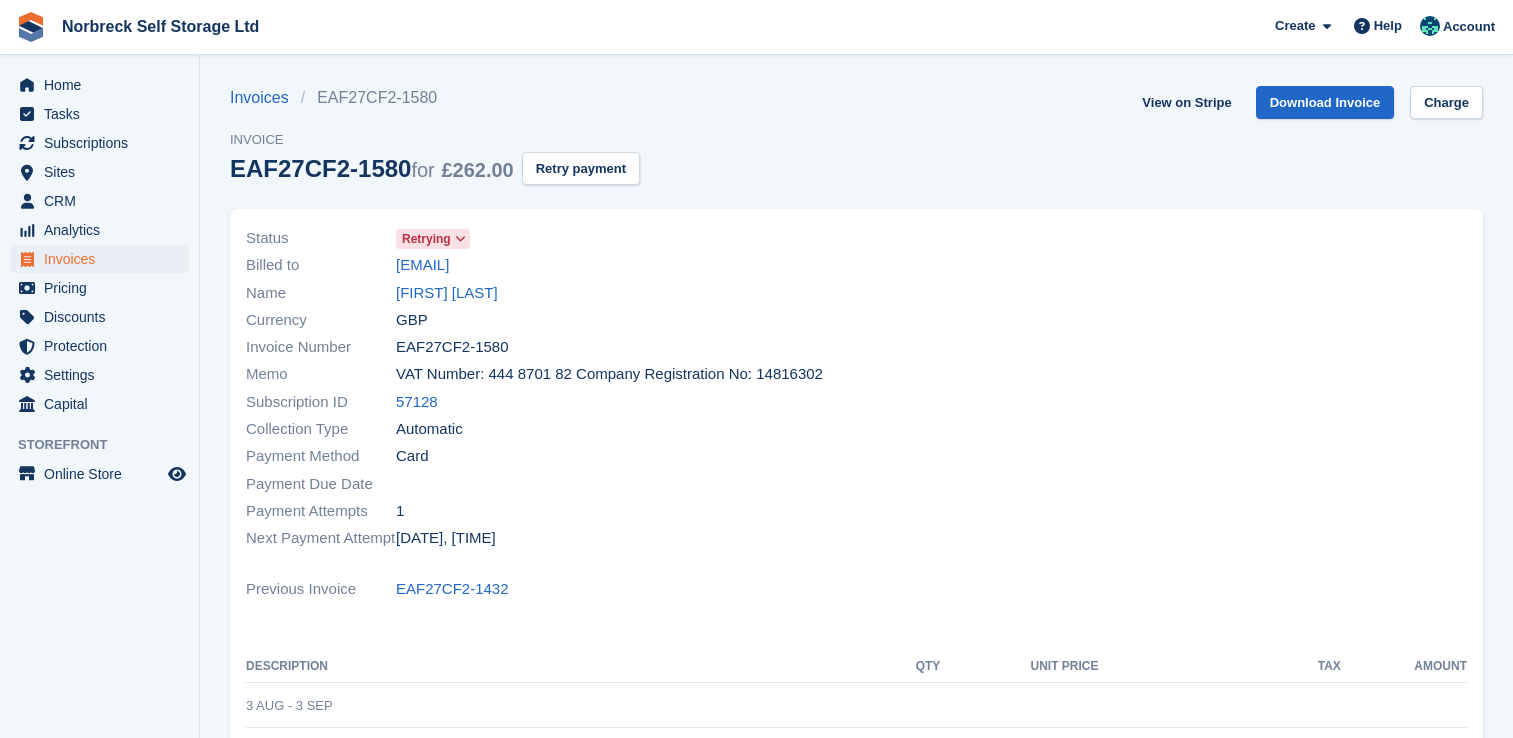 scroll, scrollTop: 0, scrollLeft: 0, axis: both 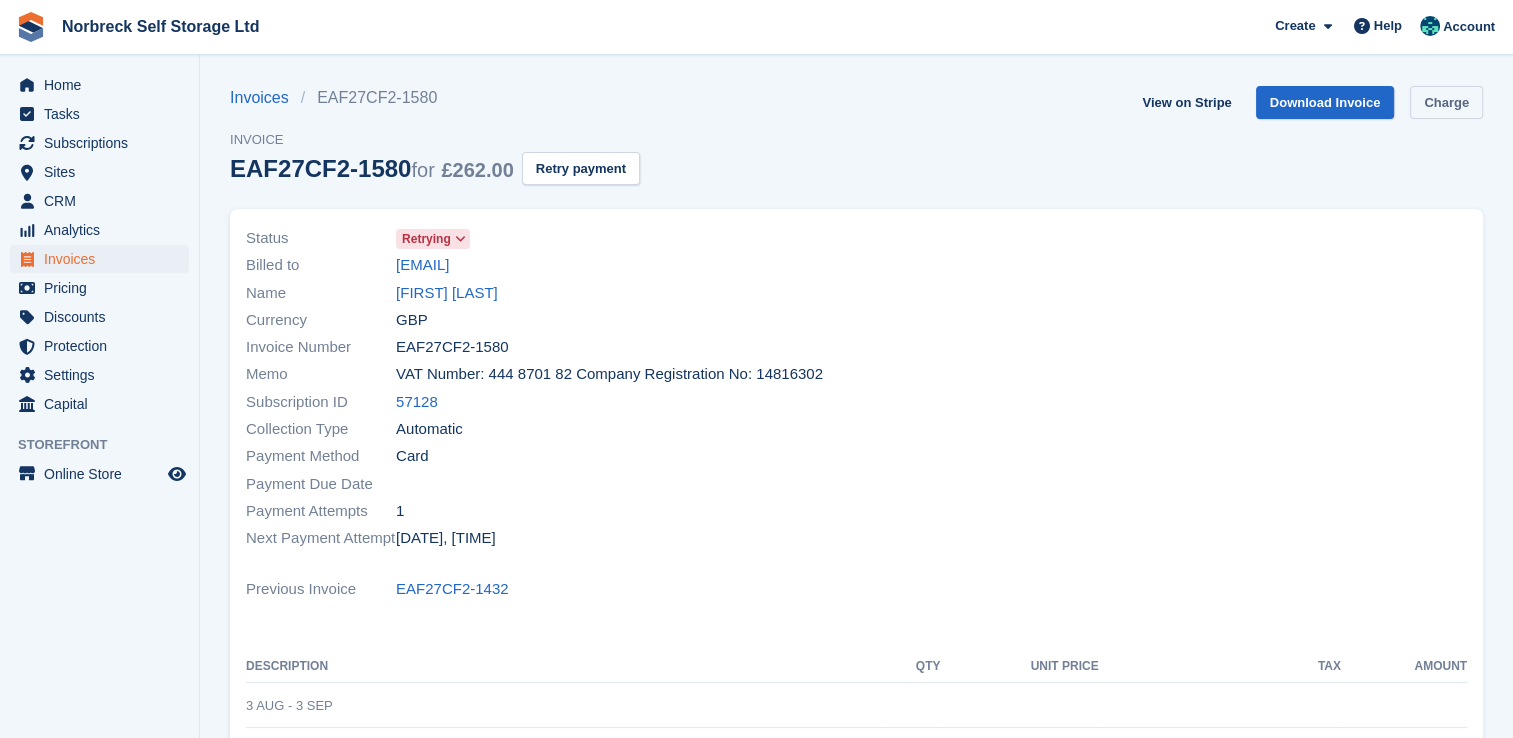 click on "Charge" at bounding box center [1446, 102] 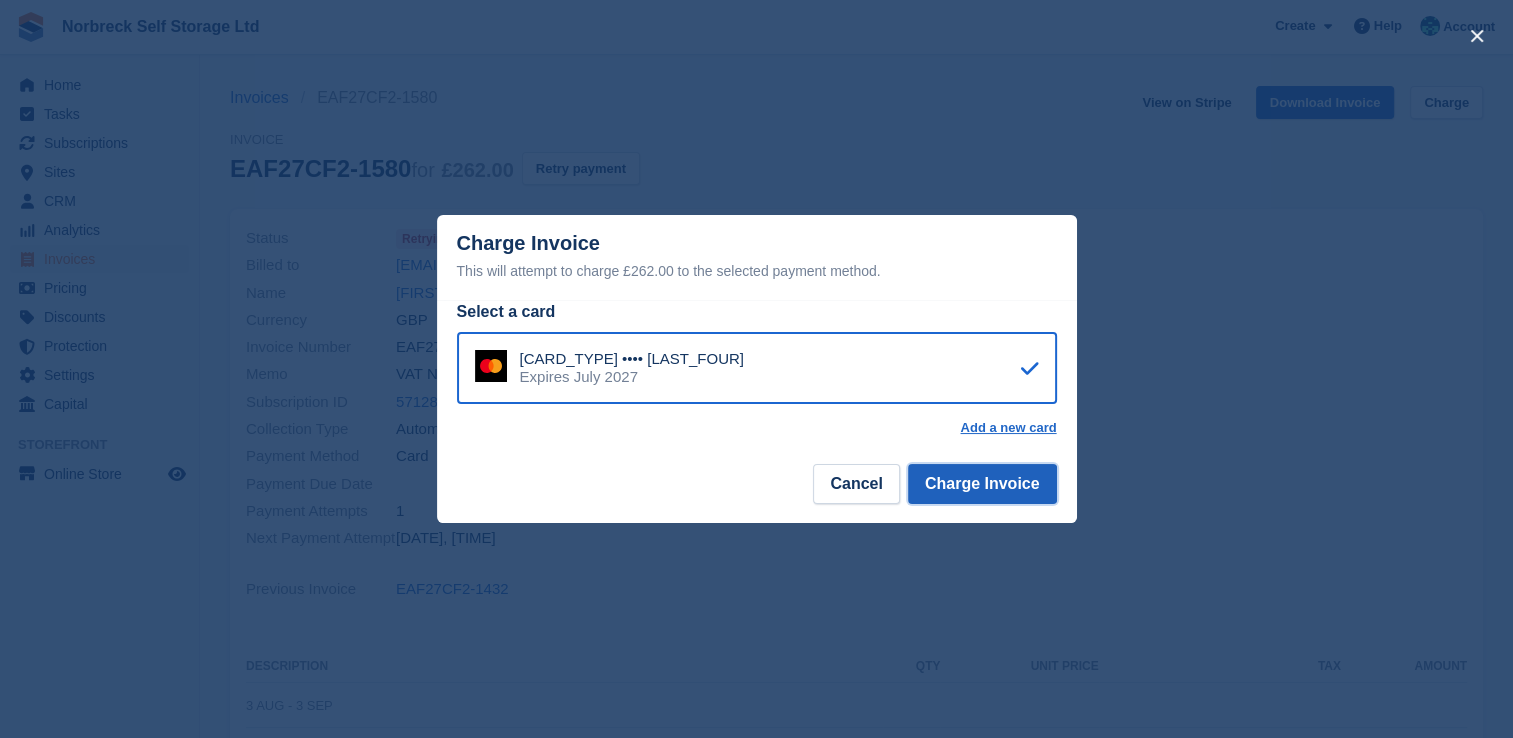 click on "Charge Invoice" at bounding box center (982, 484) 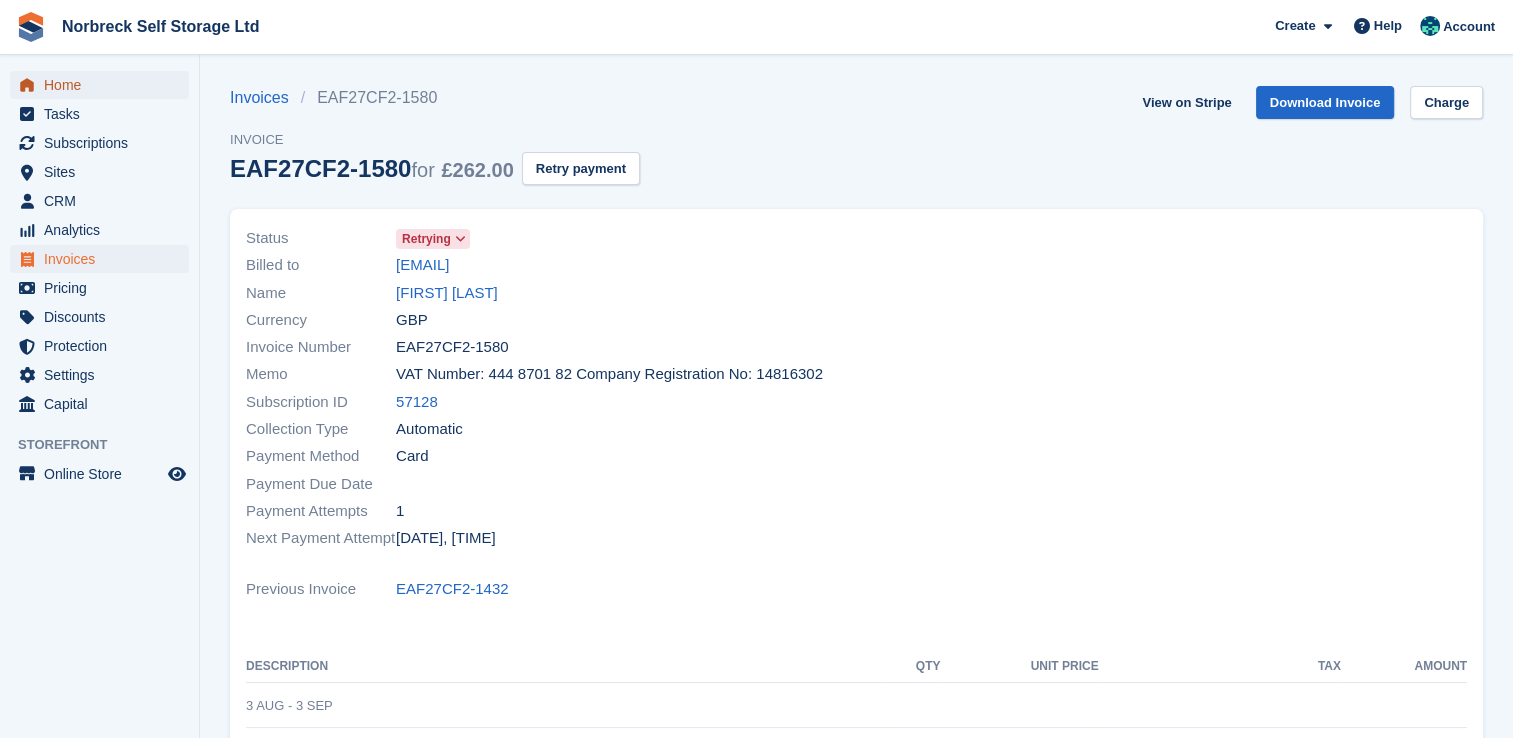click on "Home" at bounding box center [104, 85] 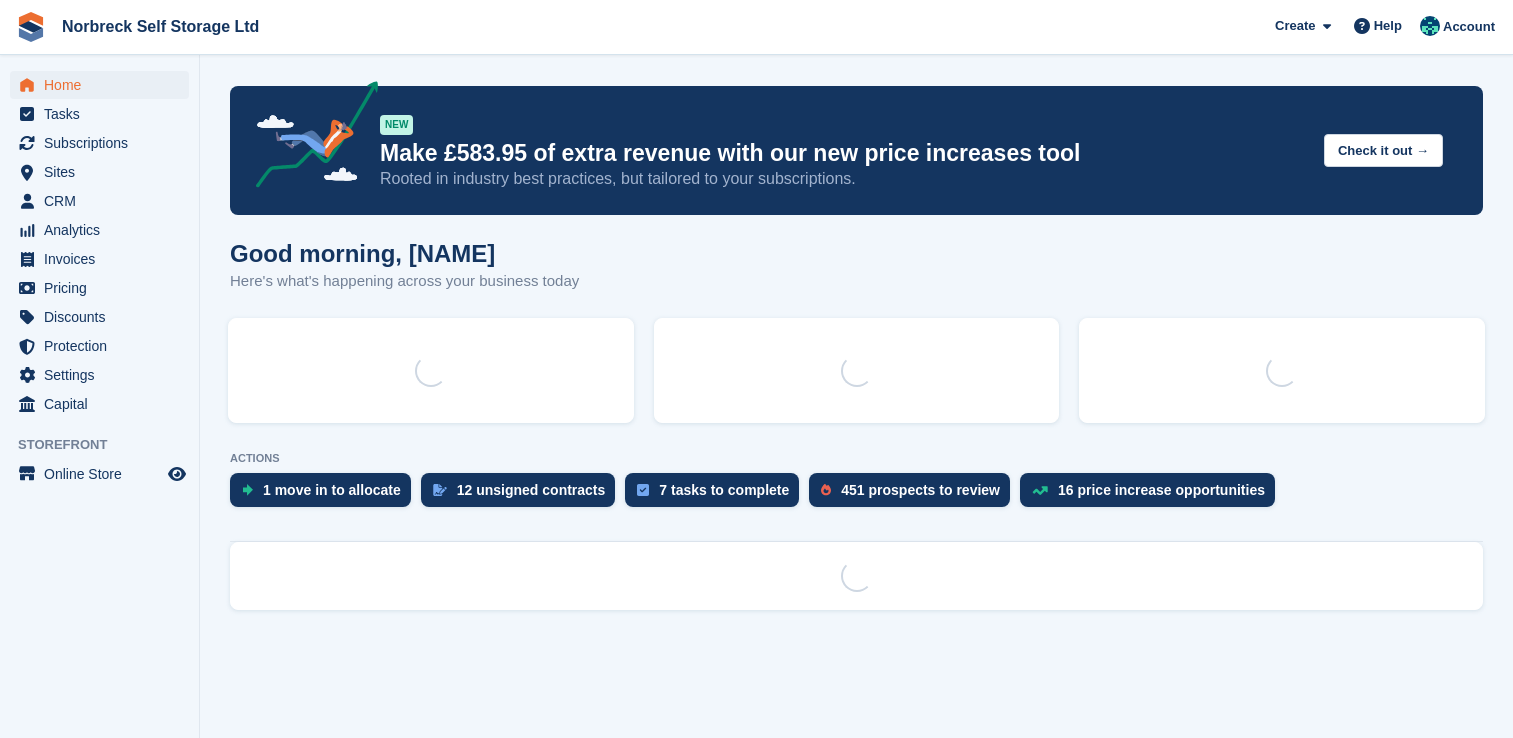 scroll, scrollTop: 0, scrollLeft: 0, axis: both 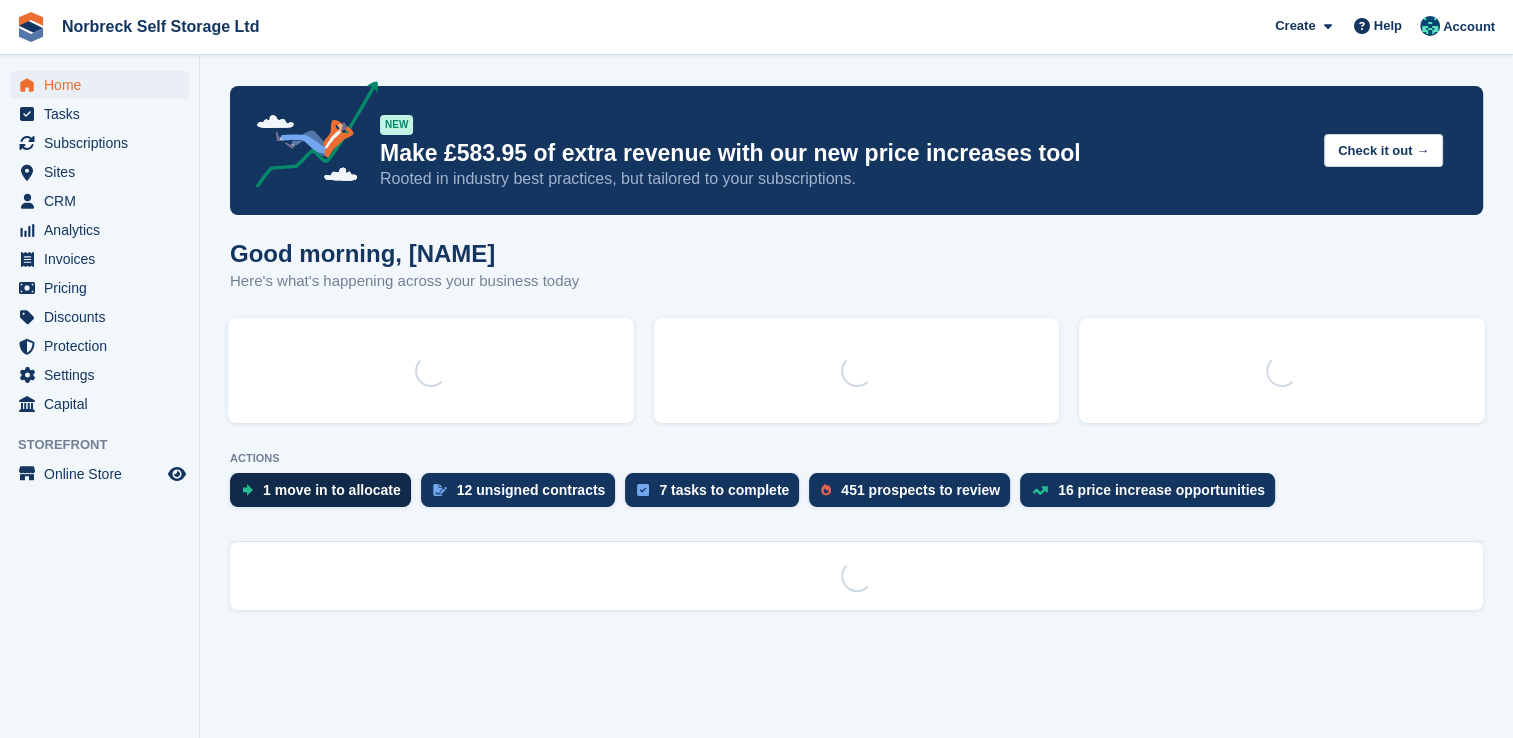 click on "1
move in to allocate" at bounding box center [332, 490] 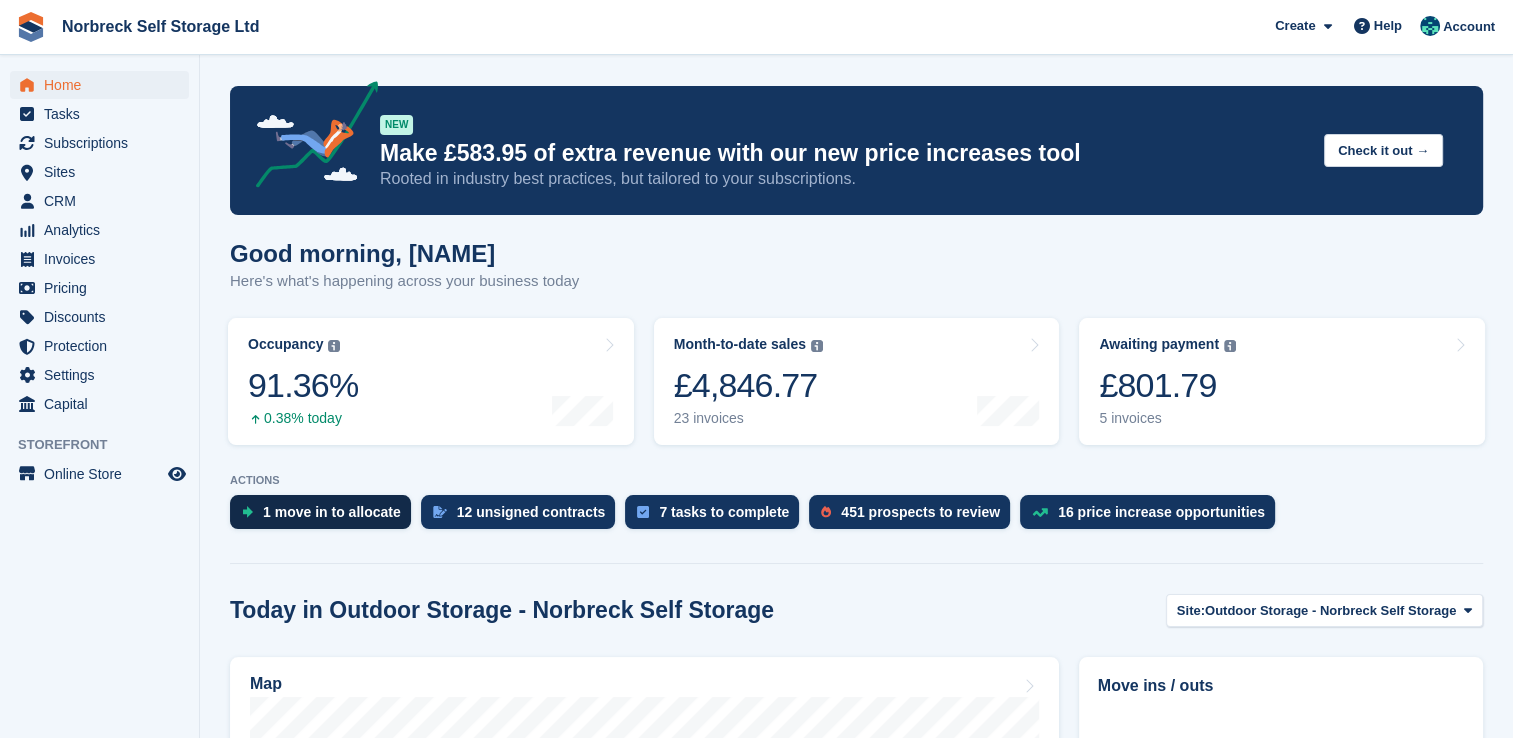 click on "1
move in to allocate" at bounding box center [332, 512] 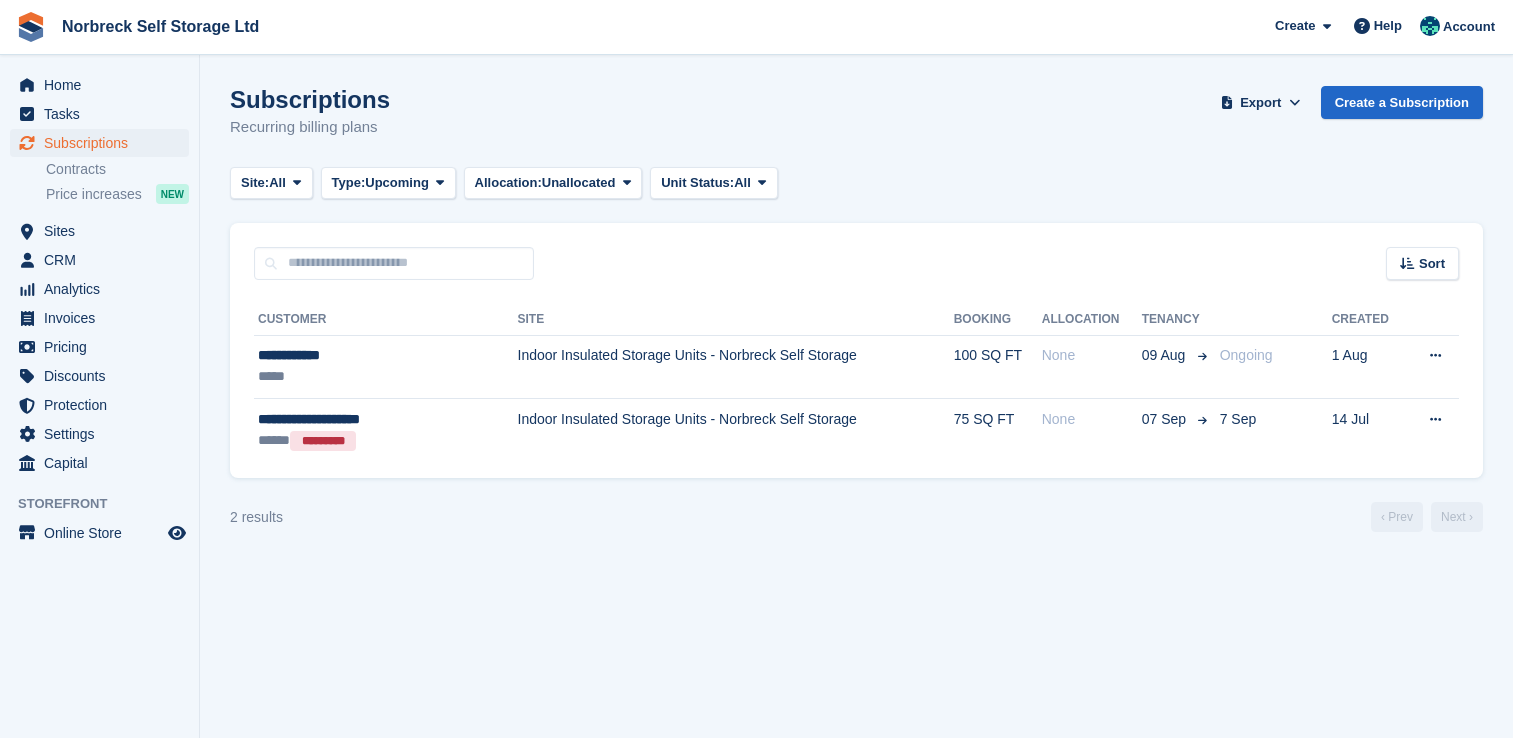 scroll, scrollTop: 0, scrollLeft: 0, axis: both 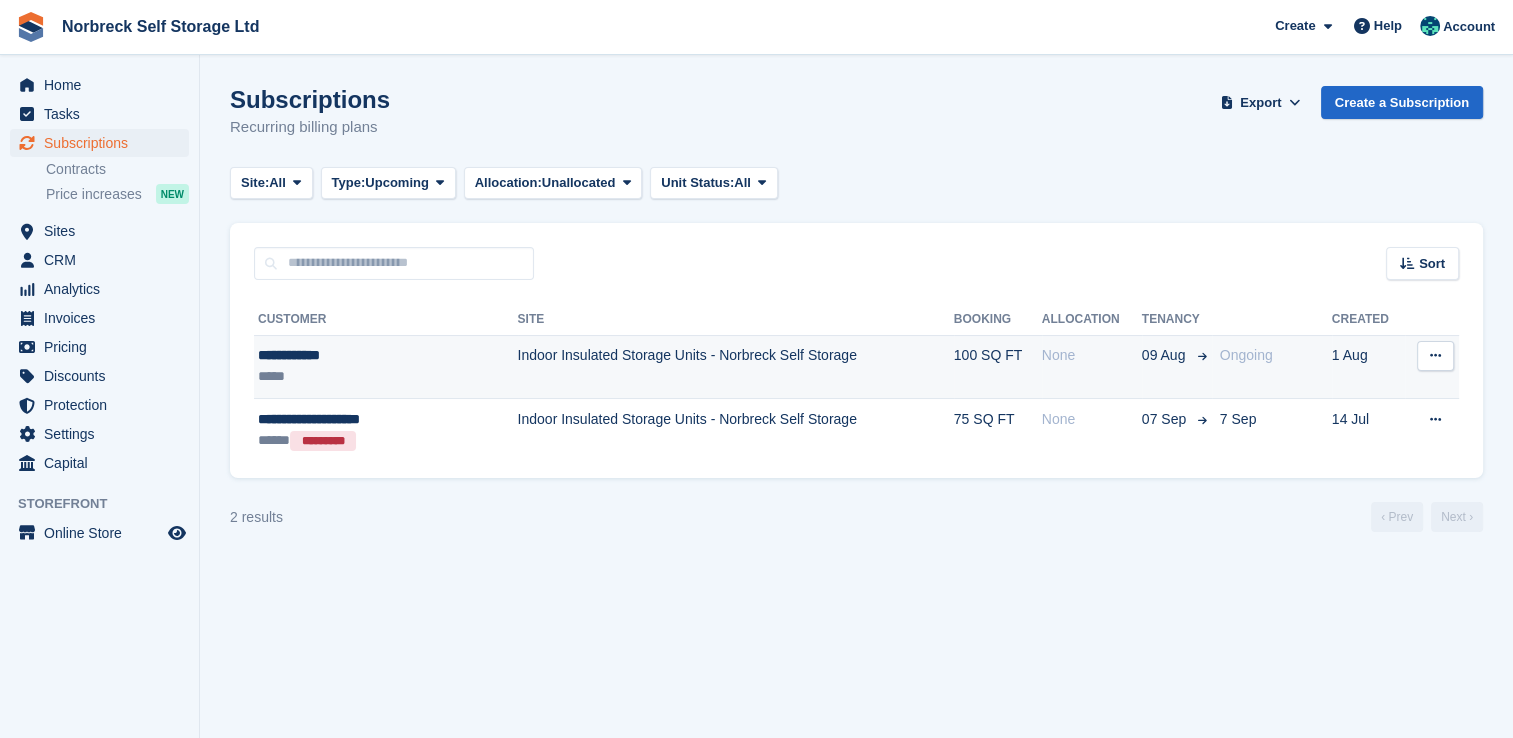 click on "100 SQ FT" at bounding box center [998, 367] 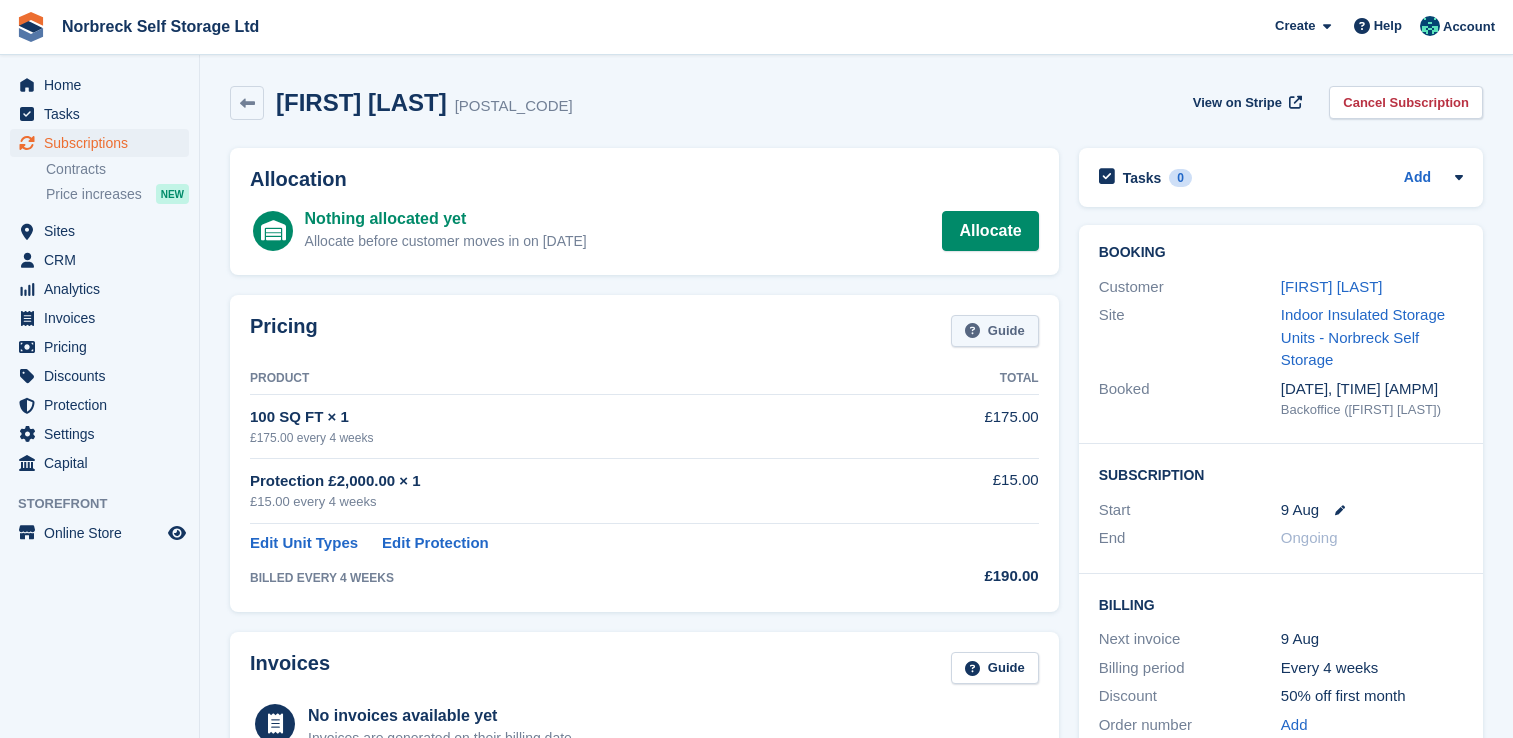scroll, scrollTop: 0, scrollLeft: 0, axis: both 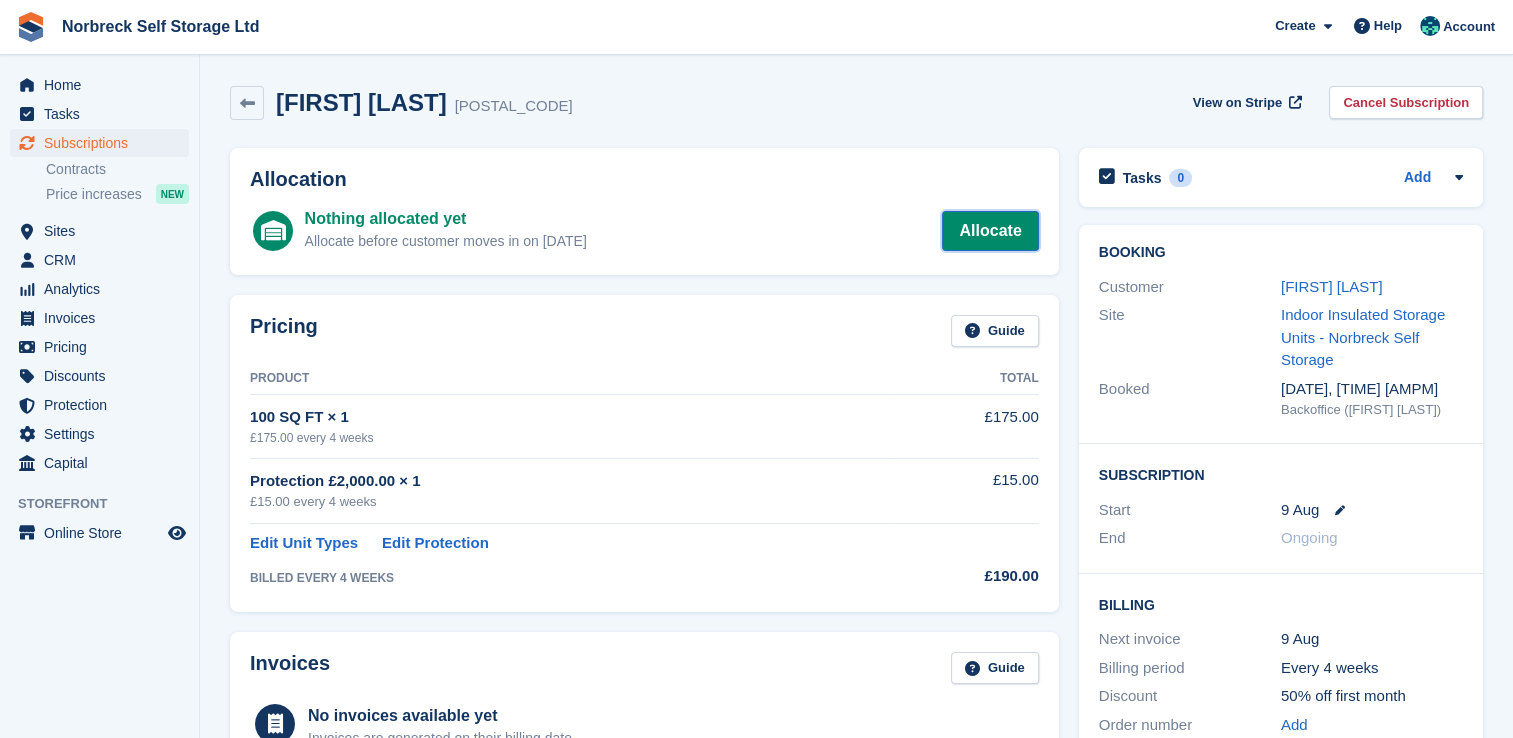 click on "Allocate" at bounding box center [990, 231] 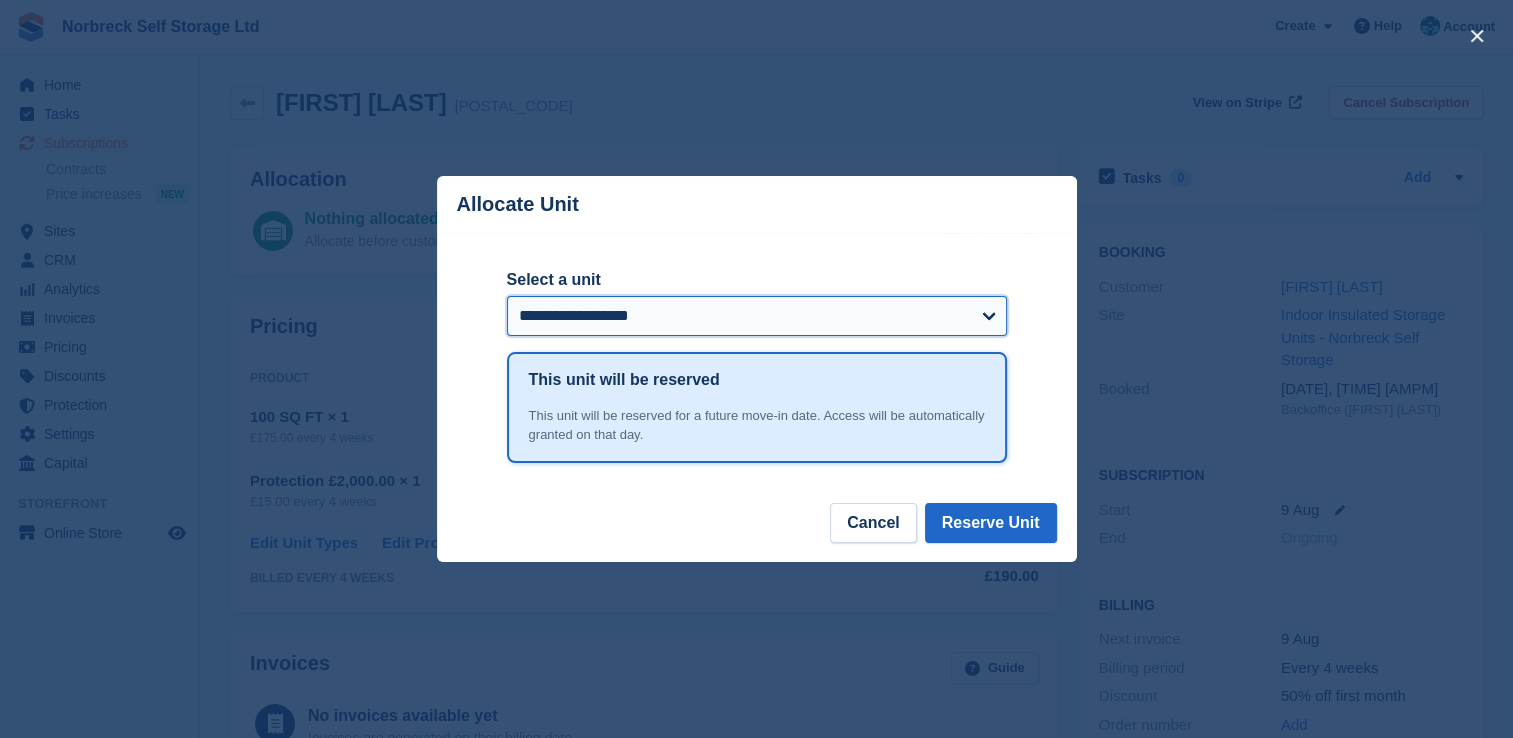 click on "**********" at bounding box center (757, 316) 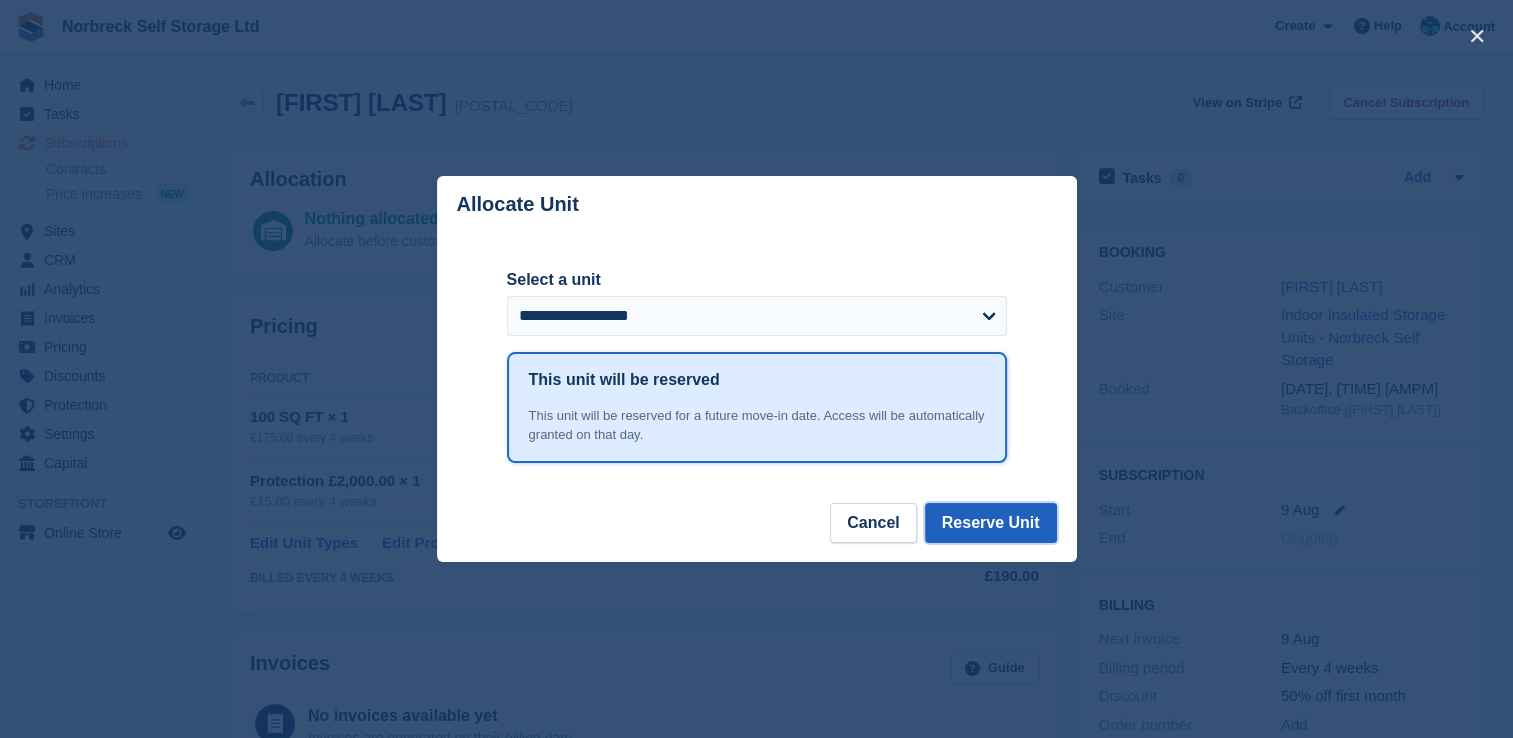 click on "Reserve Unit" at bounding box center [991, 523] 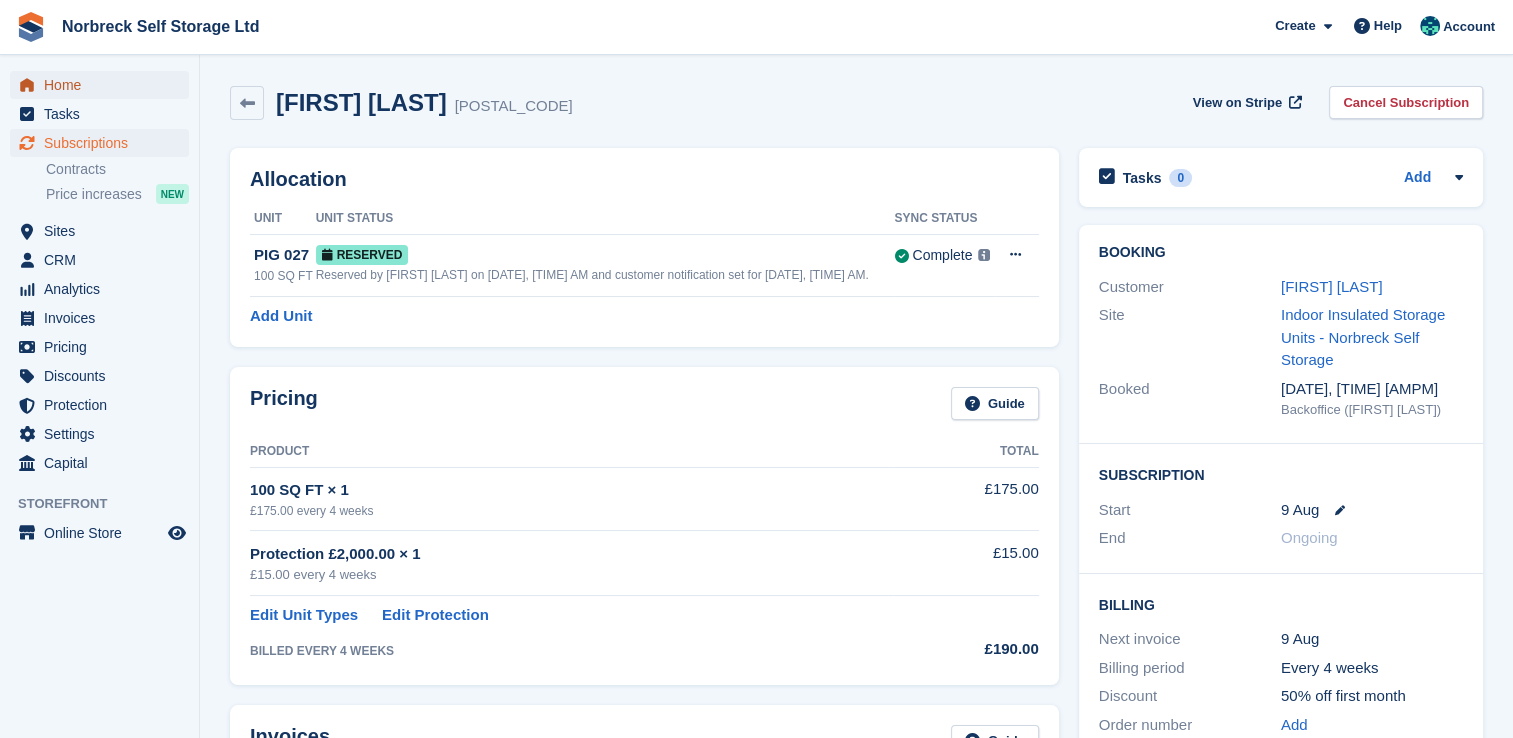 click on "Home" at bounding box center (104, 85) 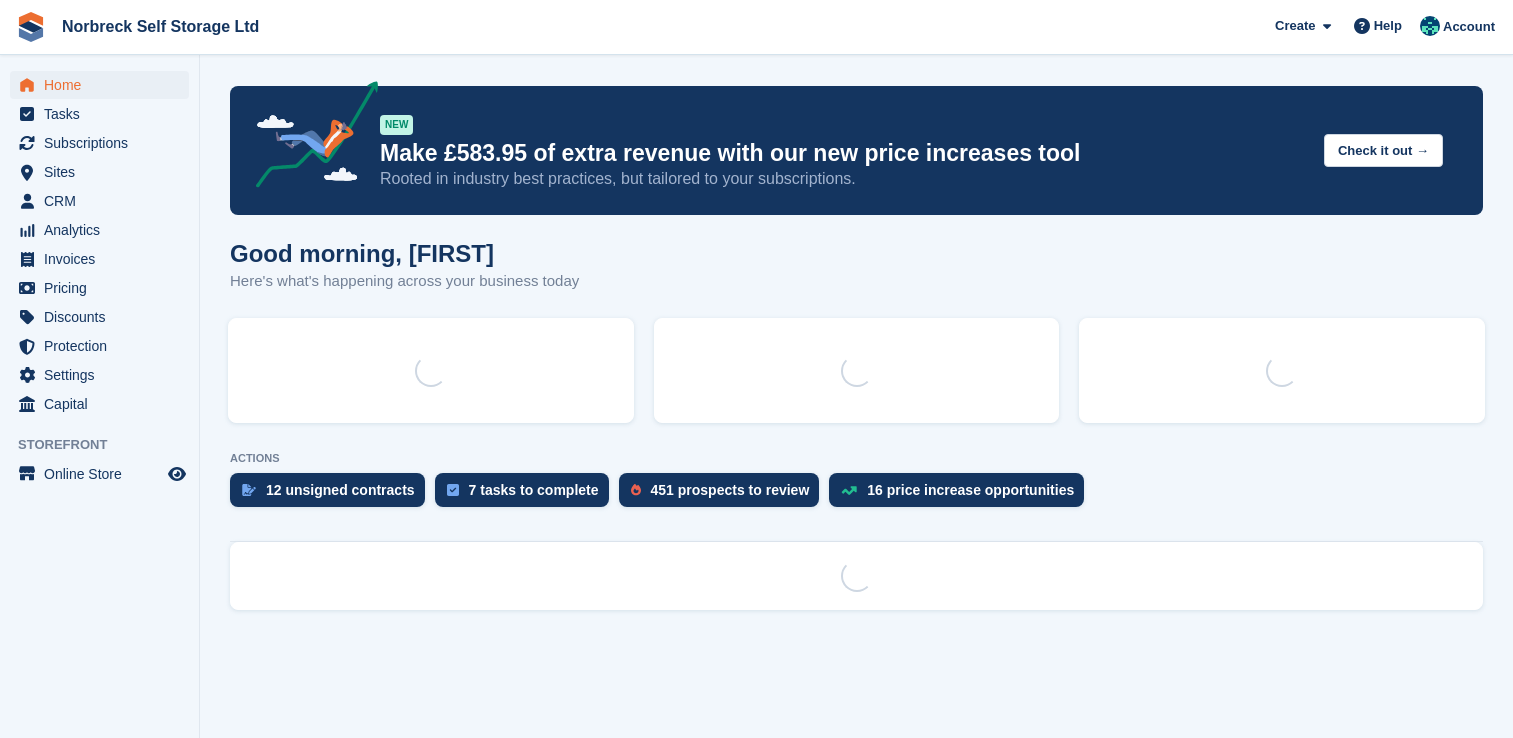scroll, scrollTop: 0, scrollLeft: 0, axis: both 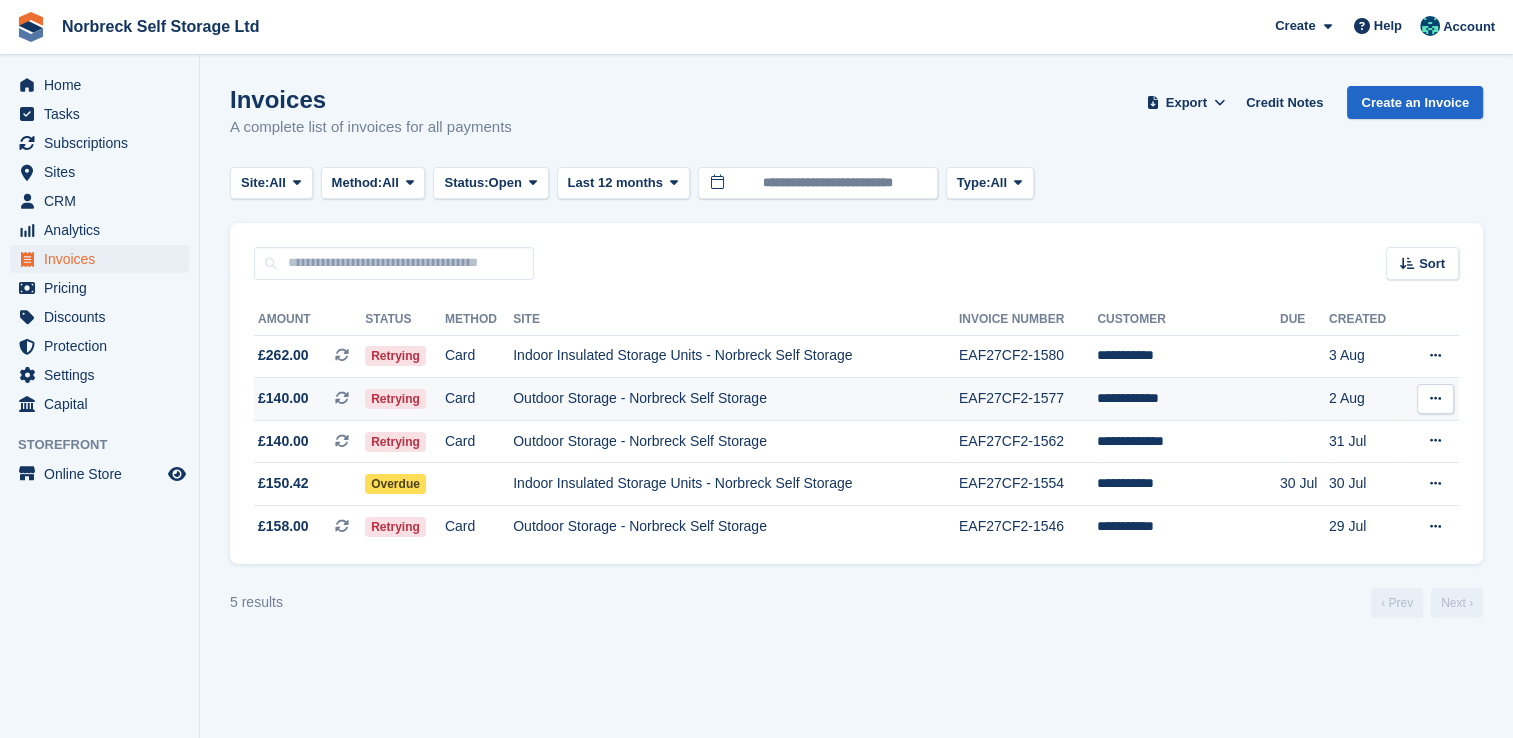click on "Outdoor Storage - Norbreck Self Storage" at bounding box center (736, 399) 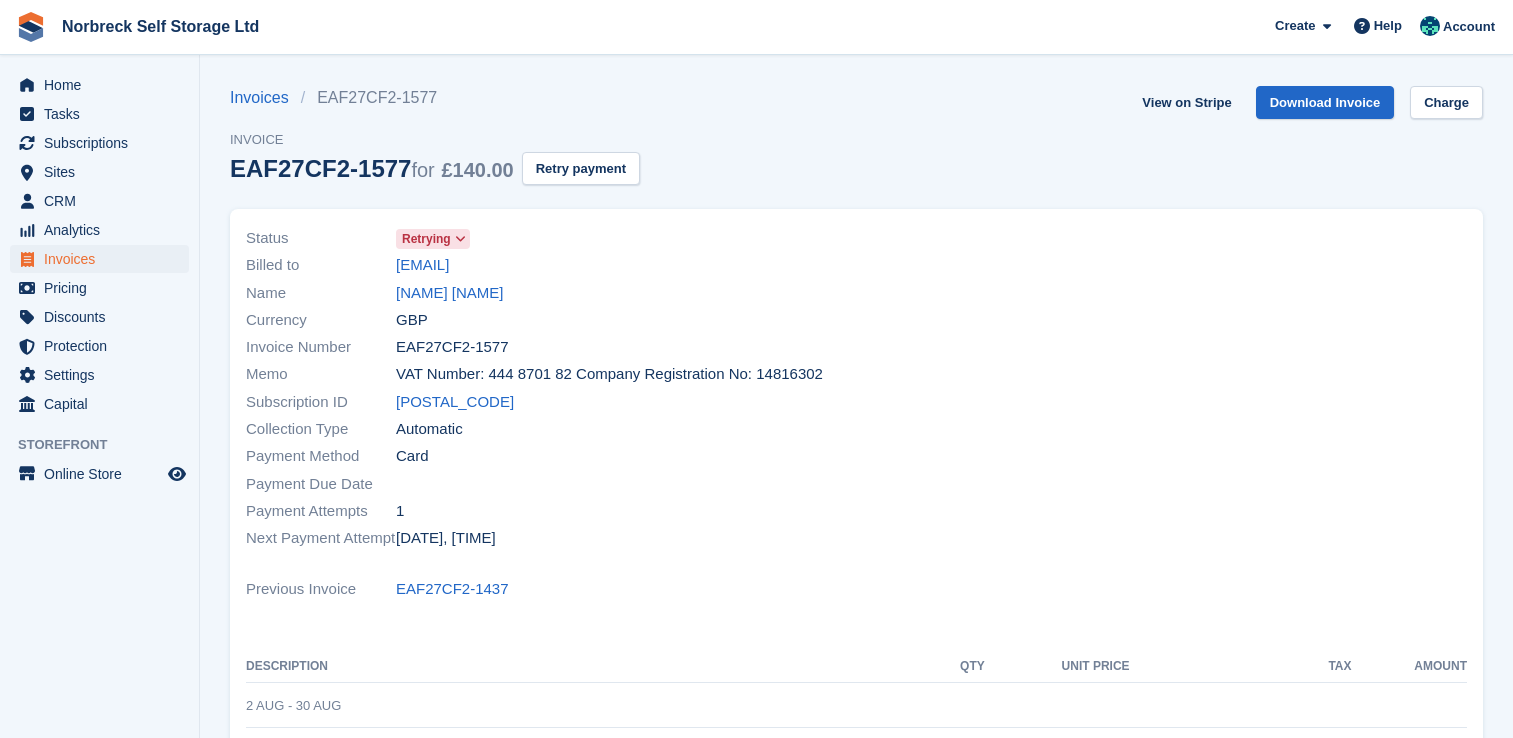 scroll, scrollTop: 0, scrollLeft: 0, axis: both 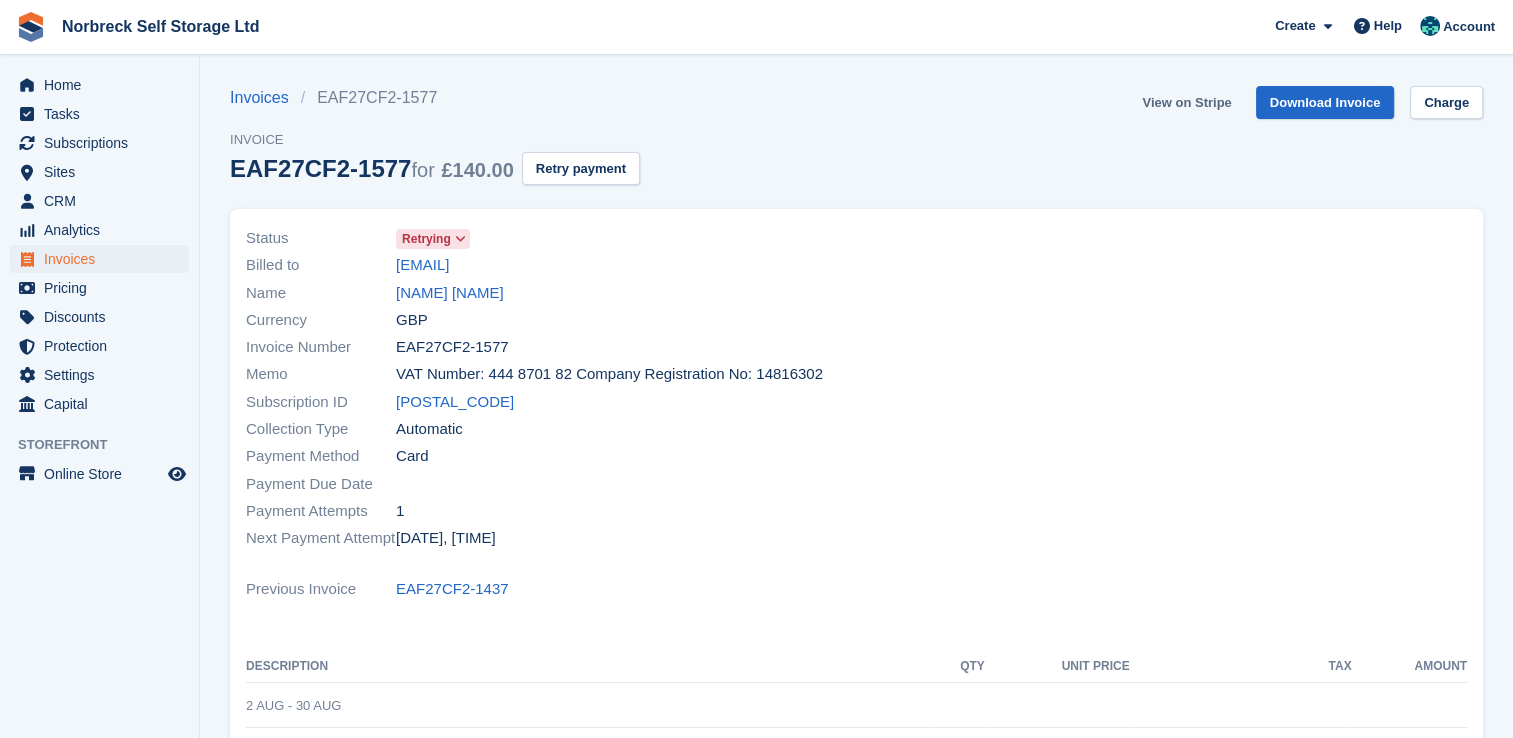 click on "View on Stripe" at bounding box center [1186, 102] 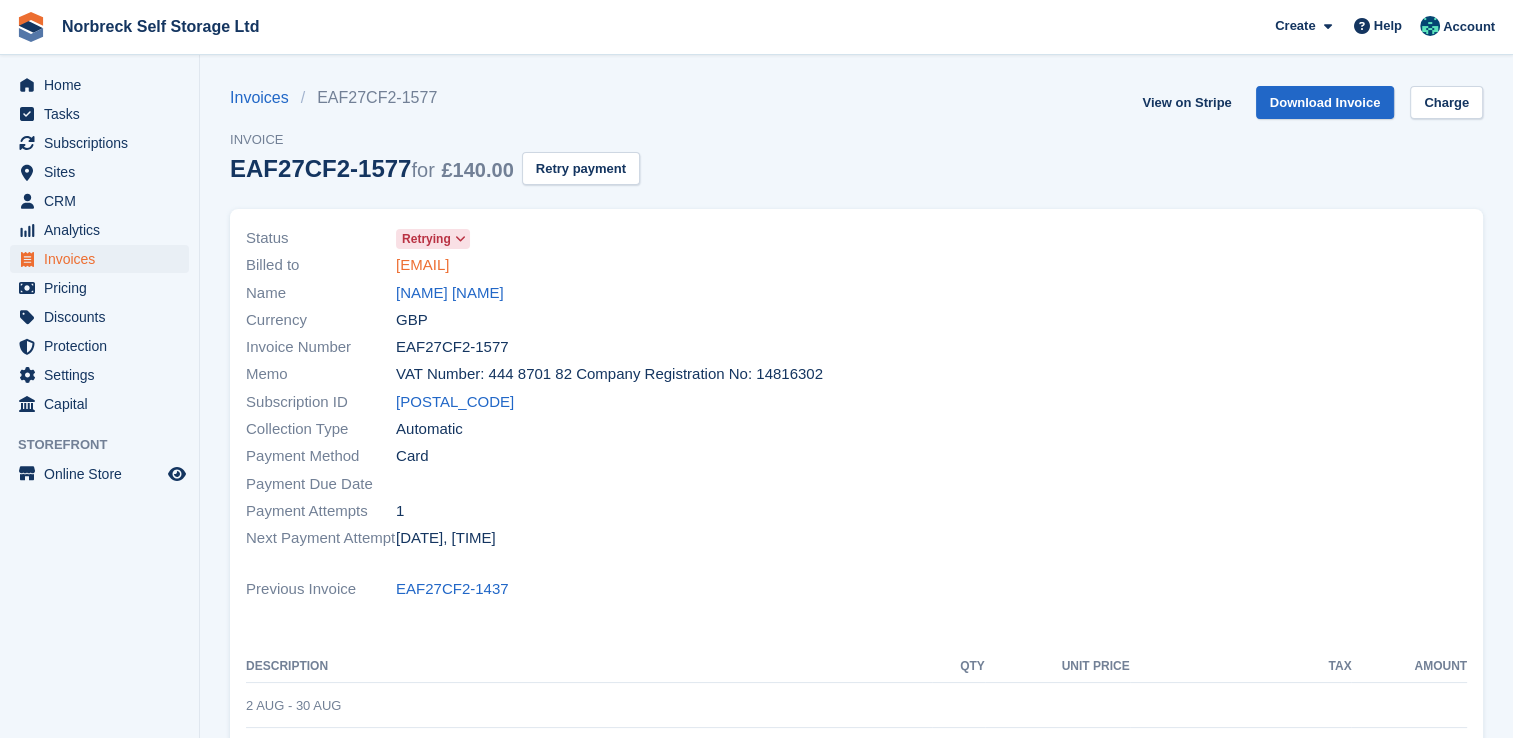 click on "across1967@hotmail.co.uk" at bounding box center (422, 265) 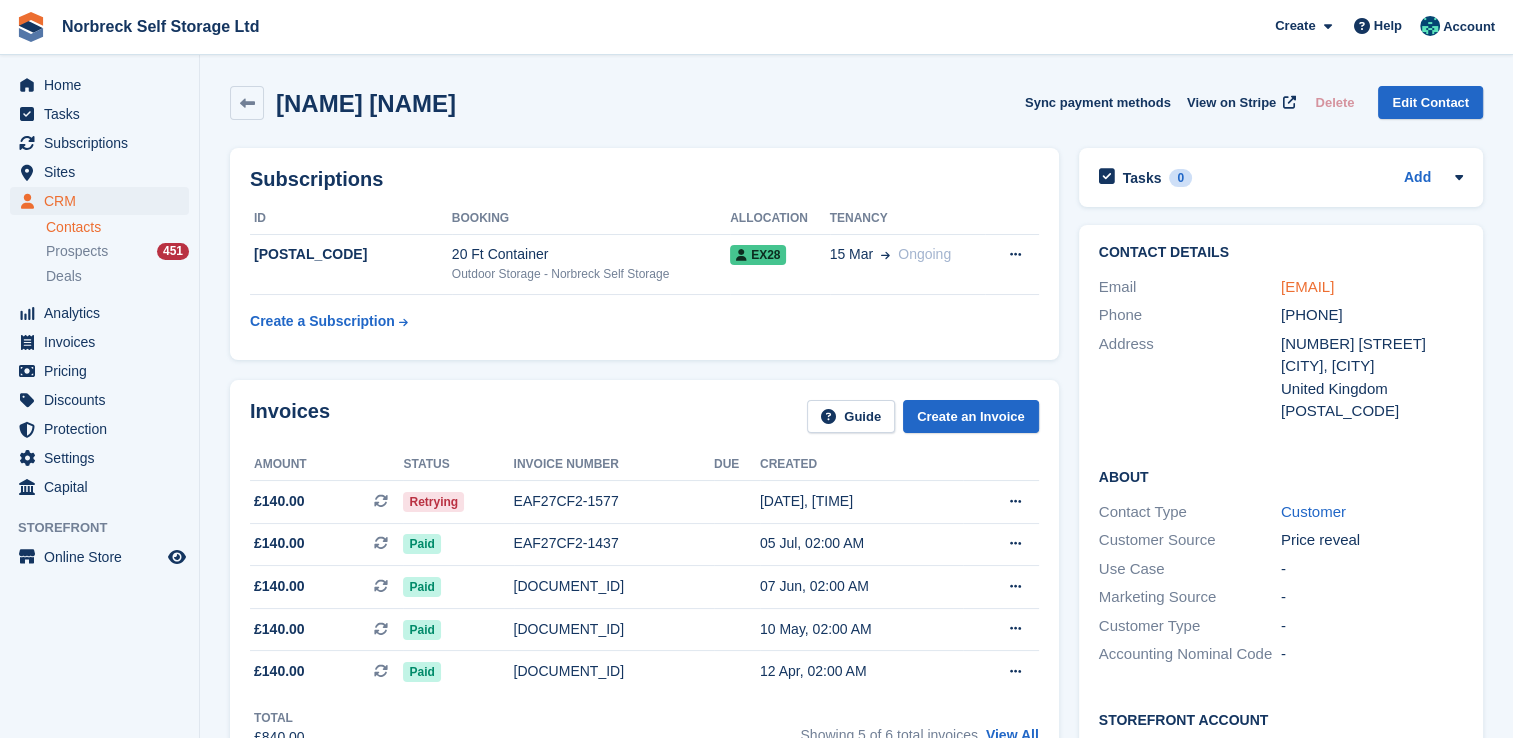 click on "across1967@hotmail.co.uk" at bounding box center [1307, 286] 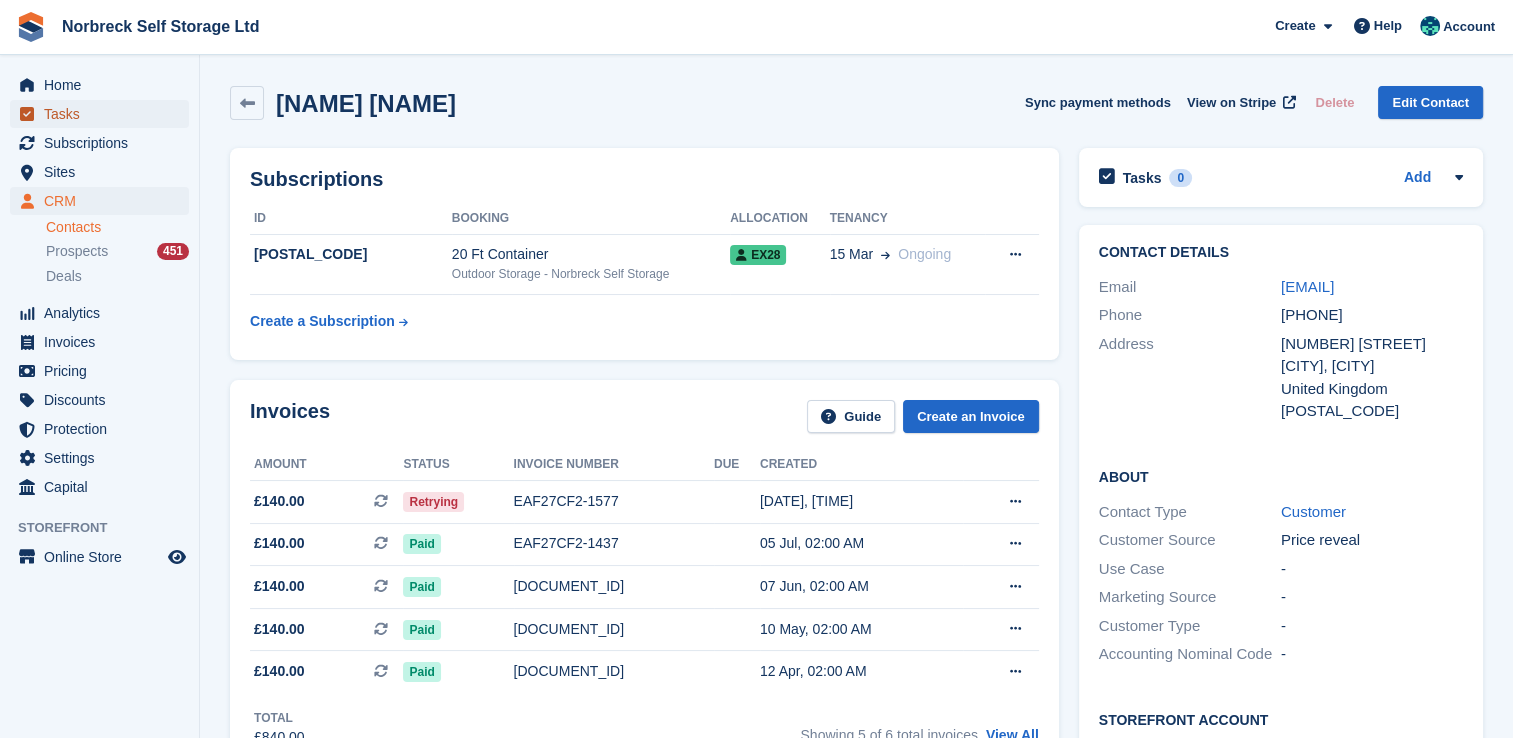 click on "Tasks" at bounding box center [104, 114] 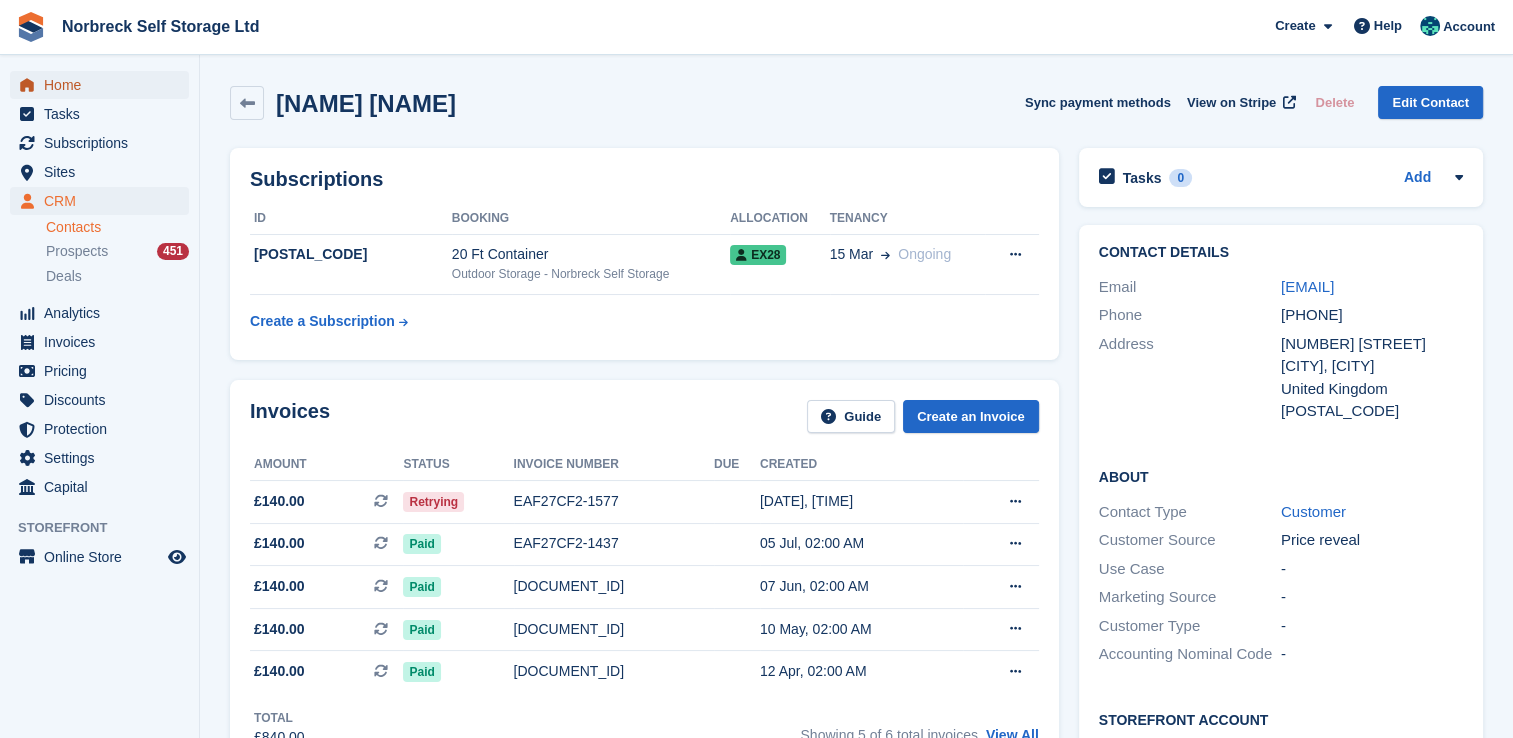 click on "Home" at bounding box center (104, 85) 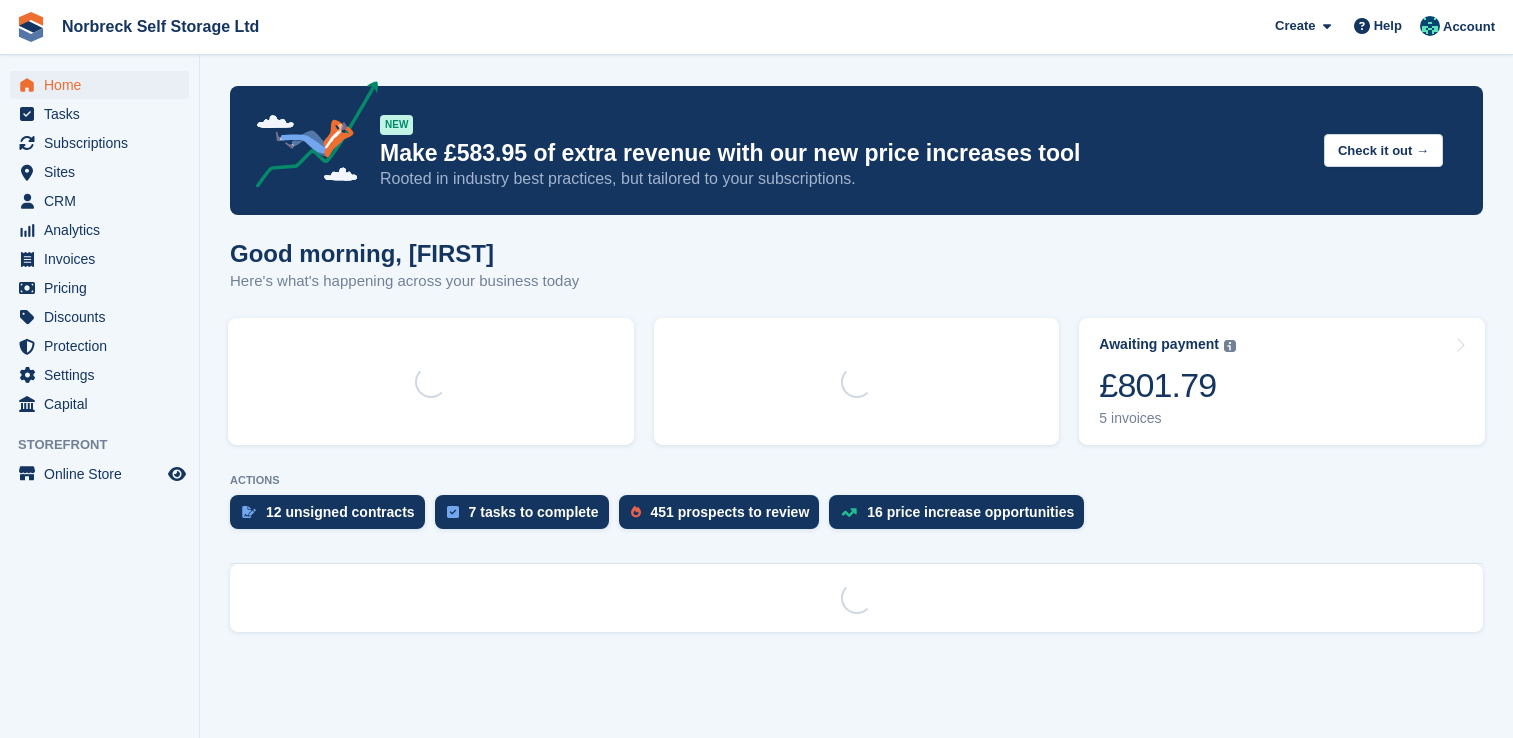 scroll, scrollTop: 0, scrollLeft: 0, axis: both 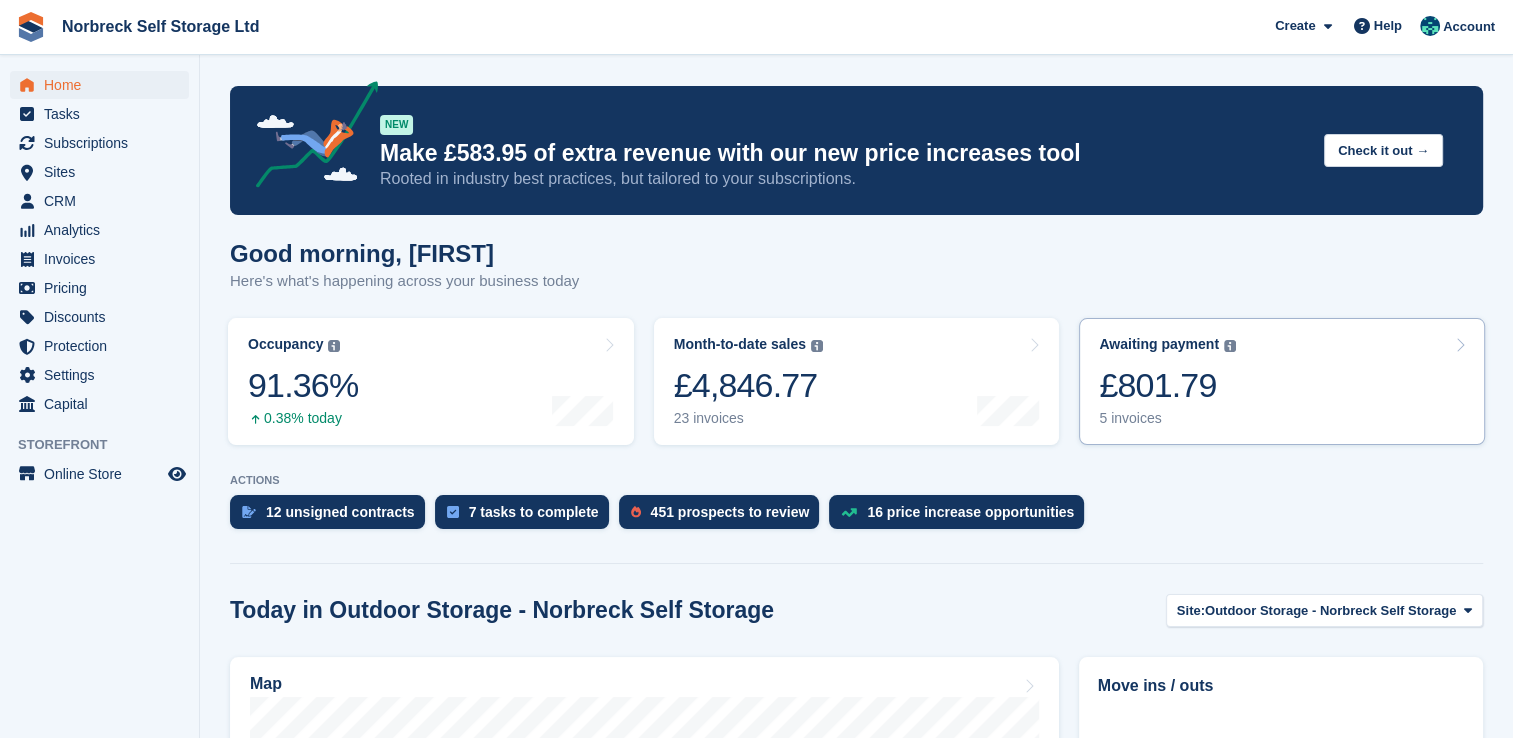click on "Awaiting payment
The total outstanding balance on all open invoices.
£801.79
5 invoices" at bounding box center (1282, 381) 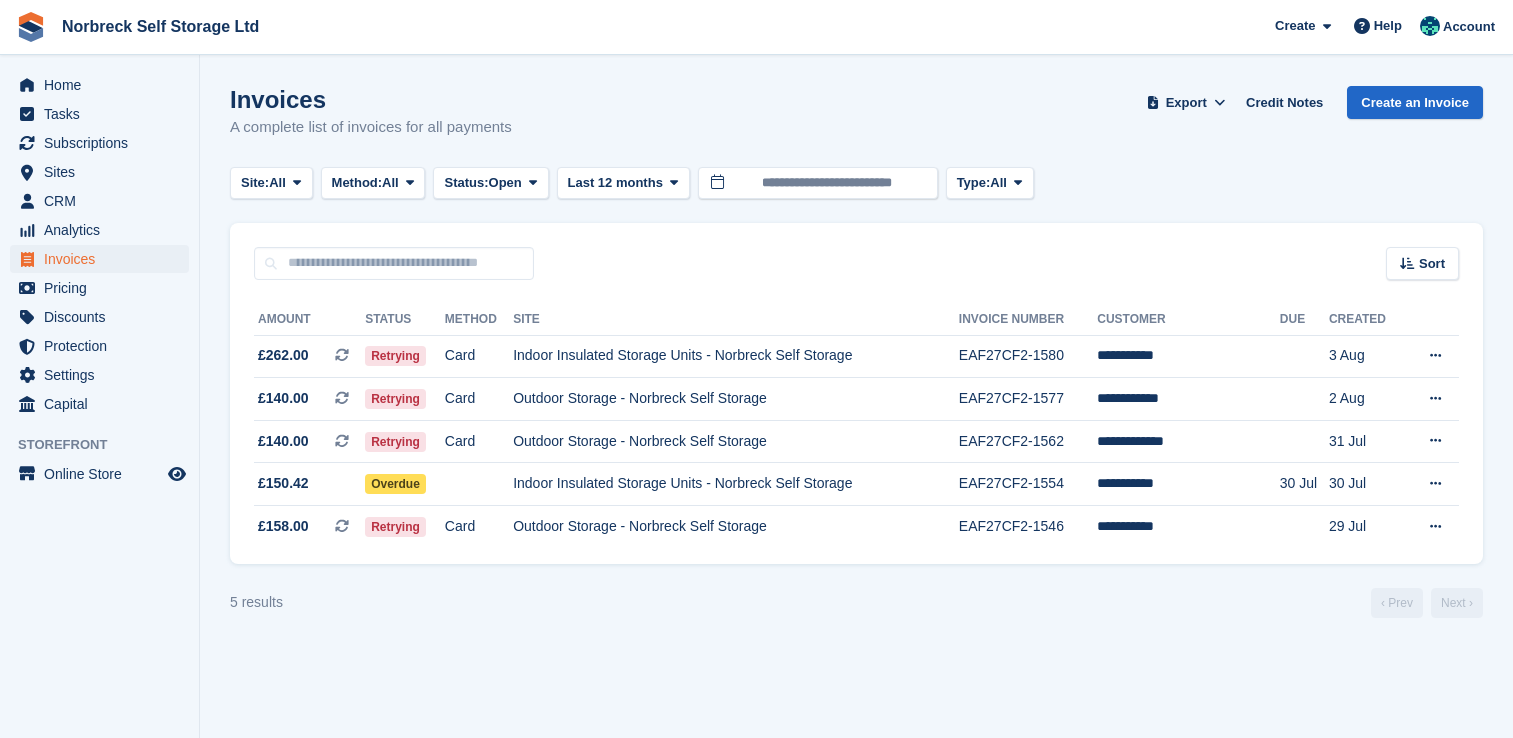 scroll, scrollTop: 0, scrollLeft: 0, axis: both 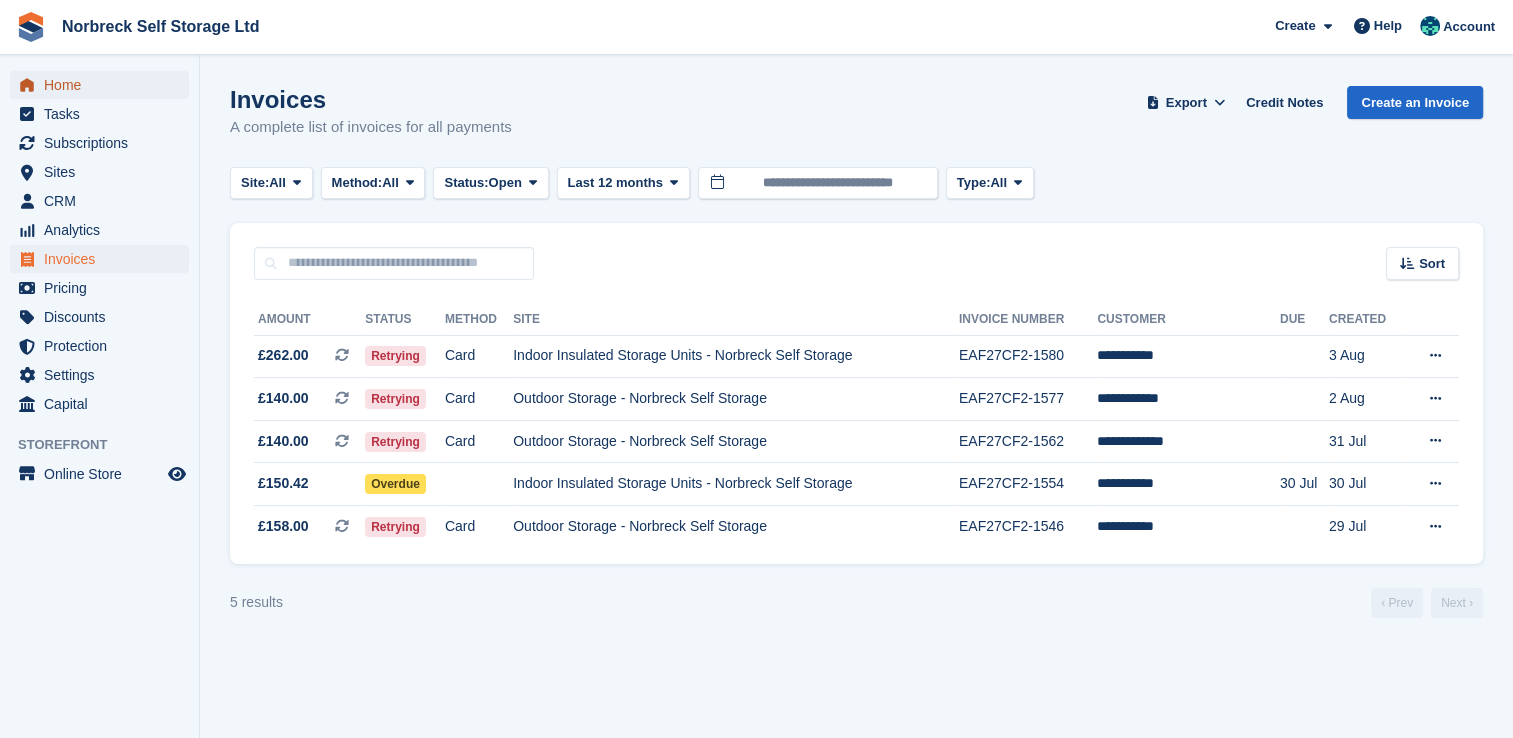 click on "Home" at bounding box center (104, 85) 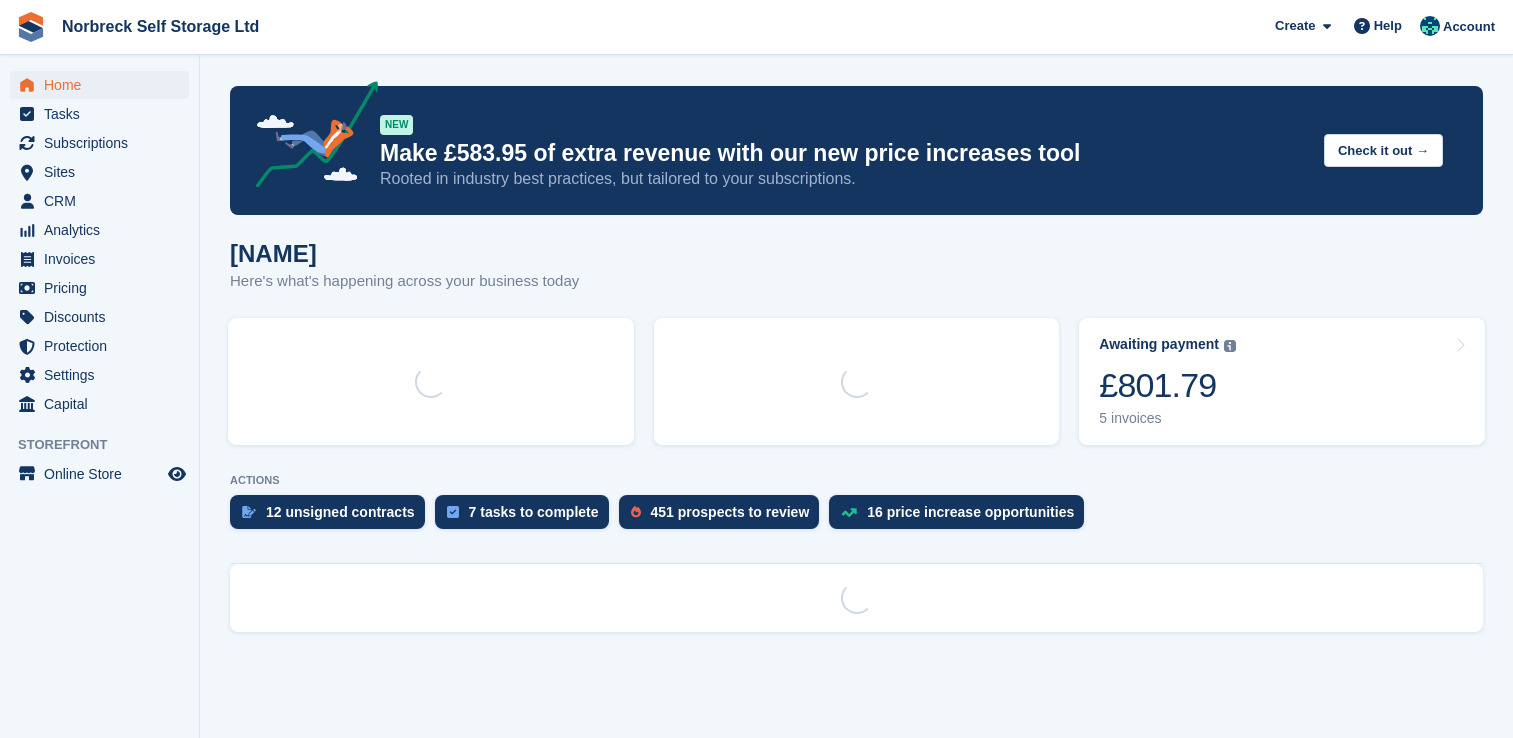 scroll, scrollTop: 0, scrollLeft: 0, axis: both 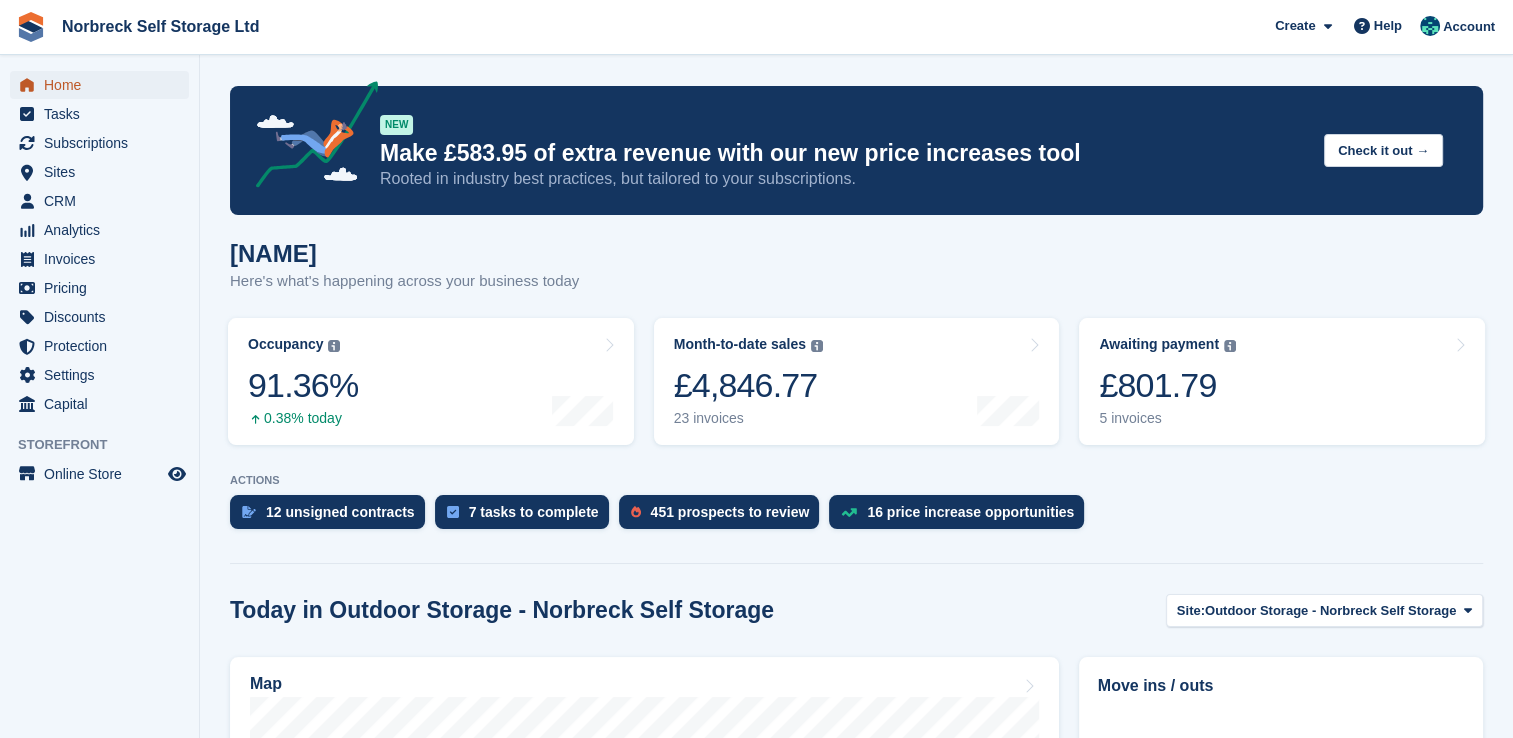 click on "Home" at bounding box center [104, 85] 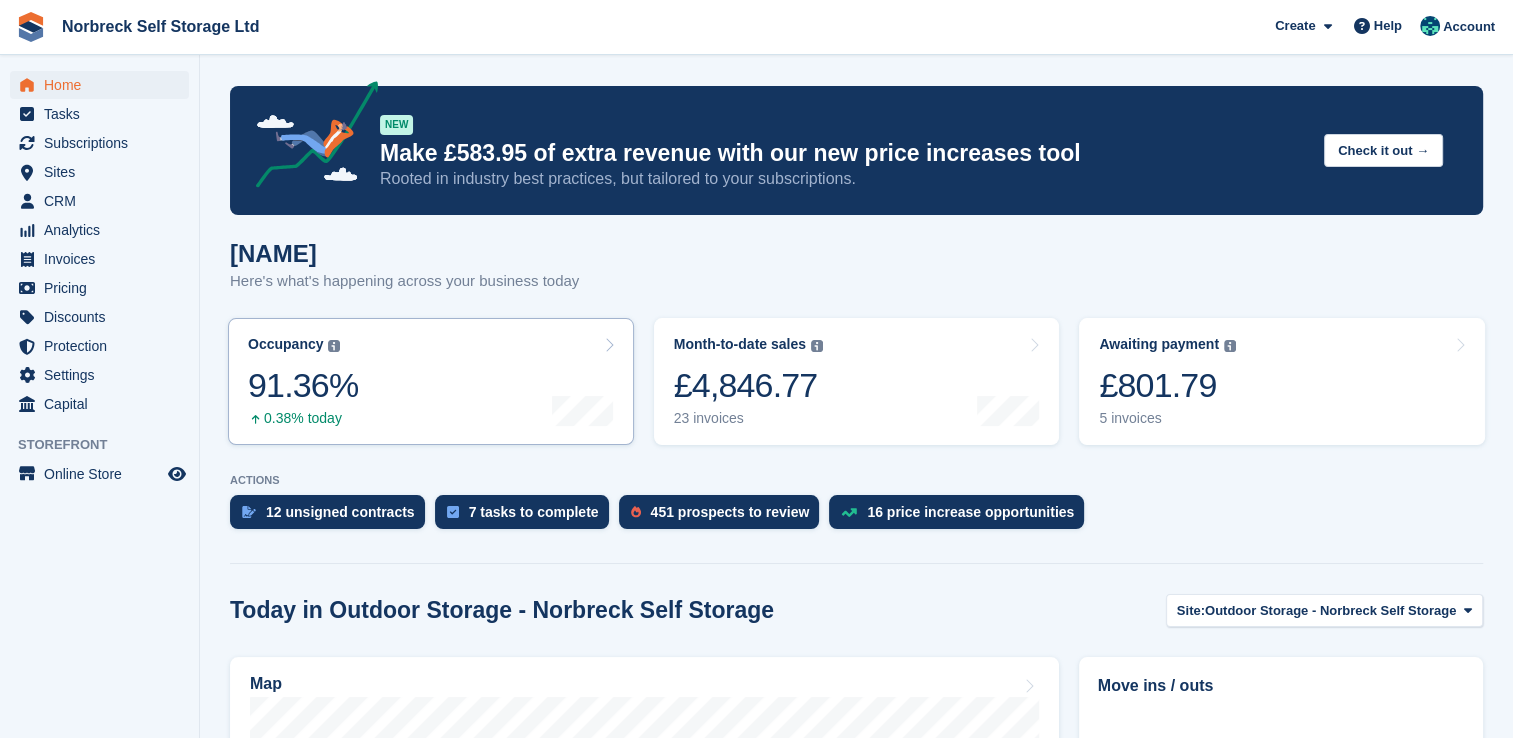 click on "Occupancy
The percentage of all currently allocated units in terms of area. Includes units with occupied, repo or overlocked status. Trendline shows changes across last 30 days.
91.36%
0.38% today" at bounding box center (431, 381) 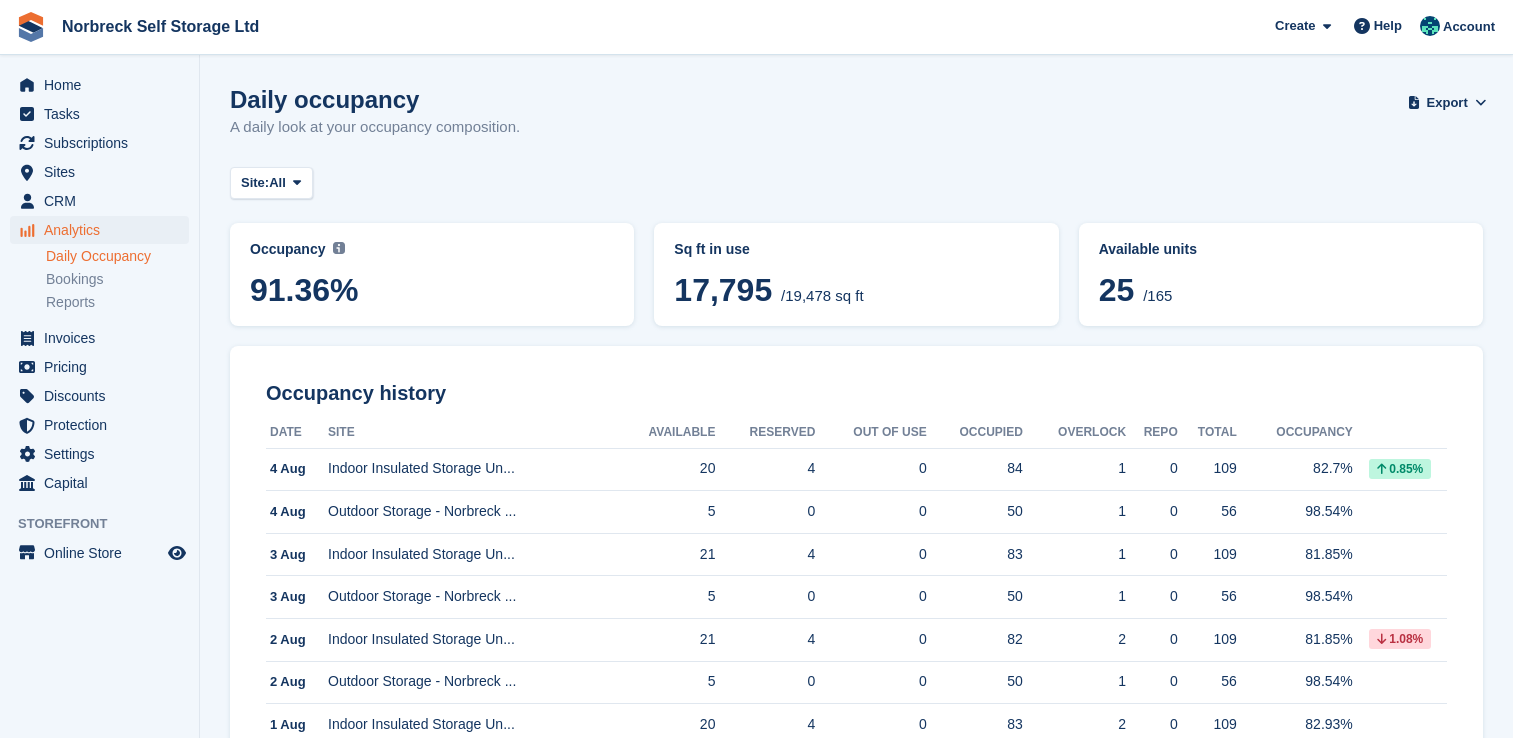 scroll, scrollTop: 0, scrollLeft: 0, axis: both 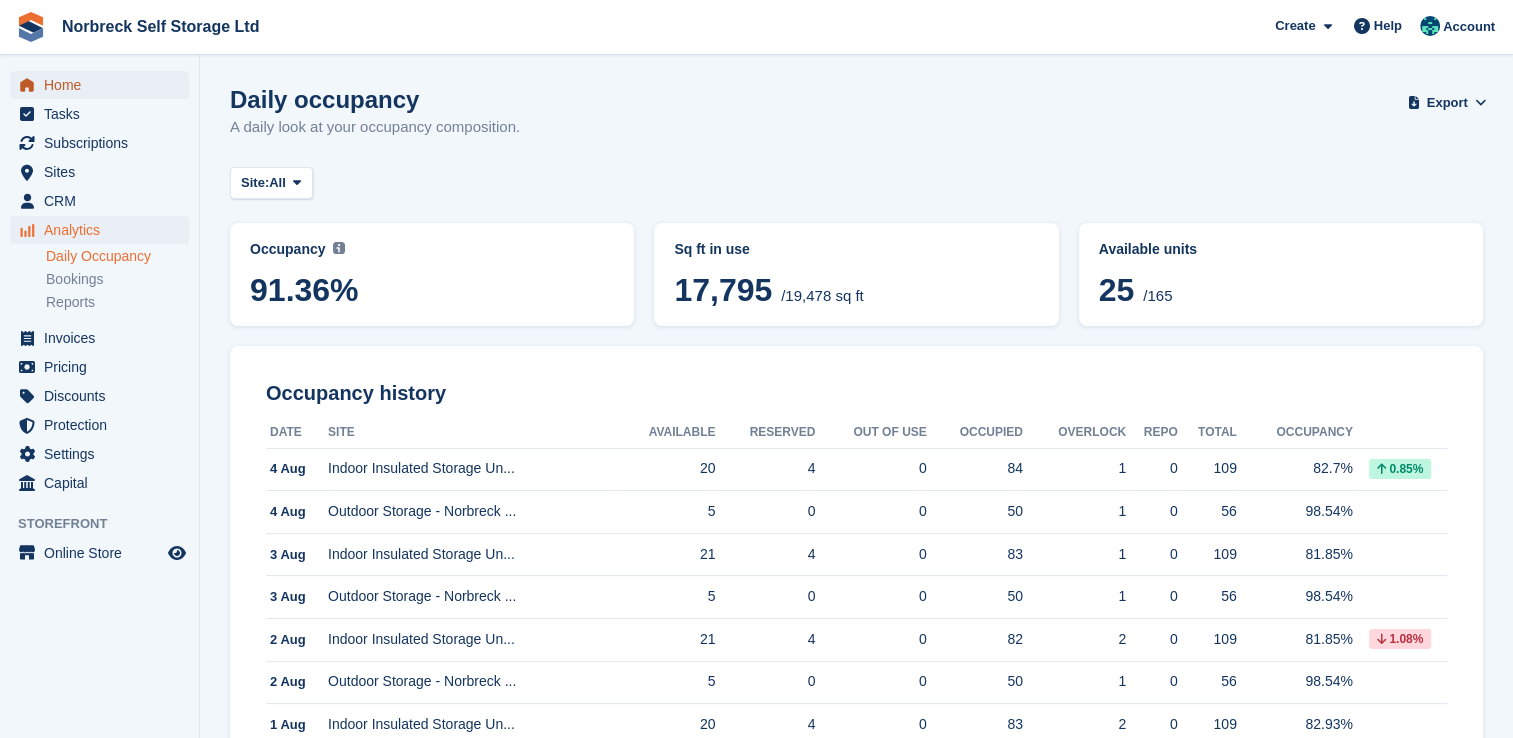 click on "Home" at bounding box center (104, 85) 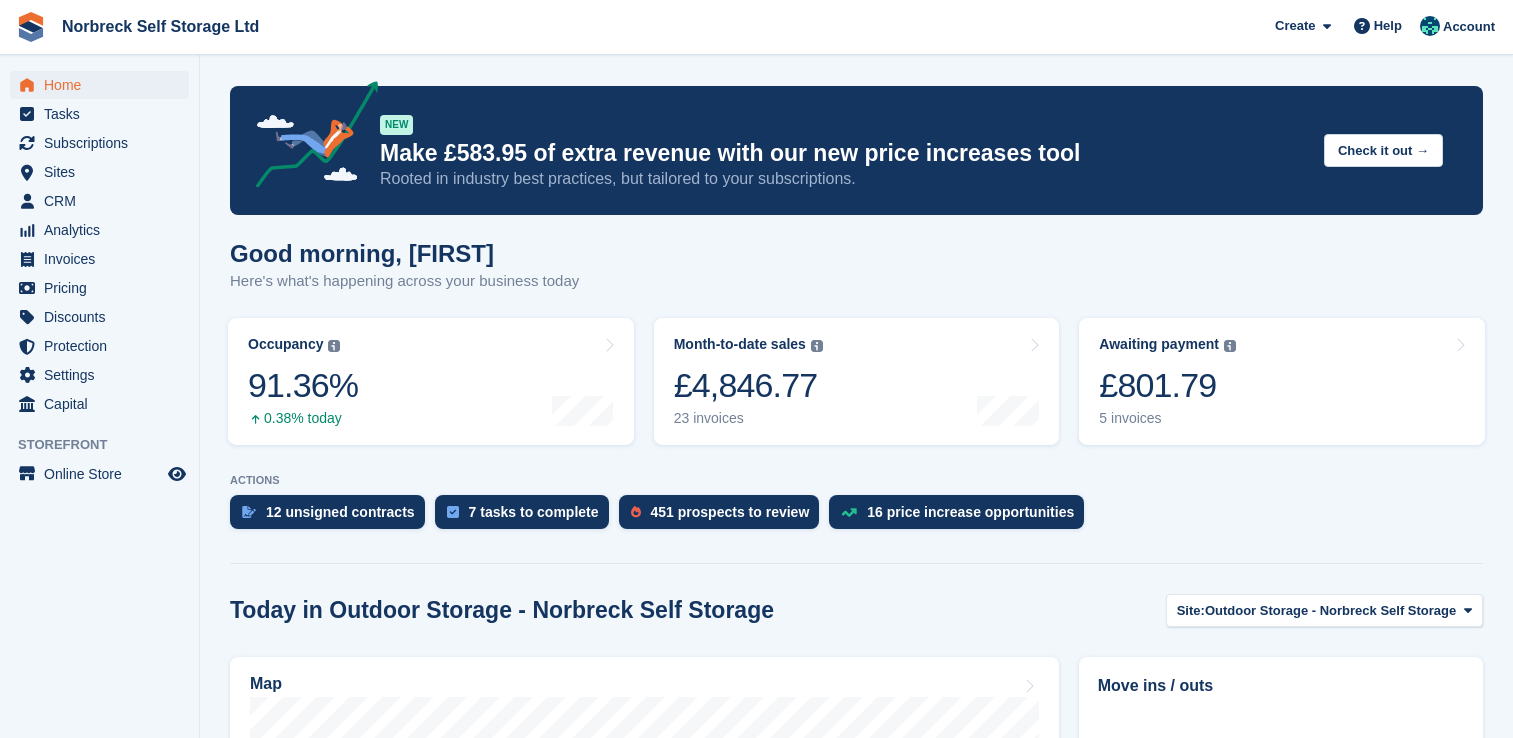 scroll, scrollTop: 0, scrollLeft: 0, axis: both 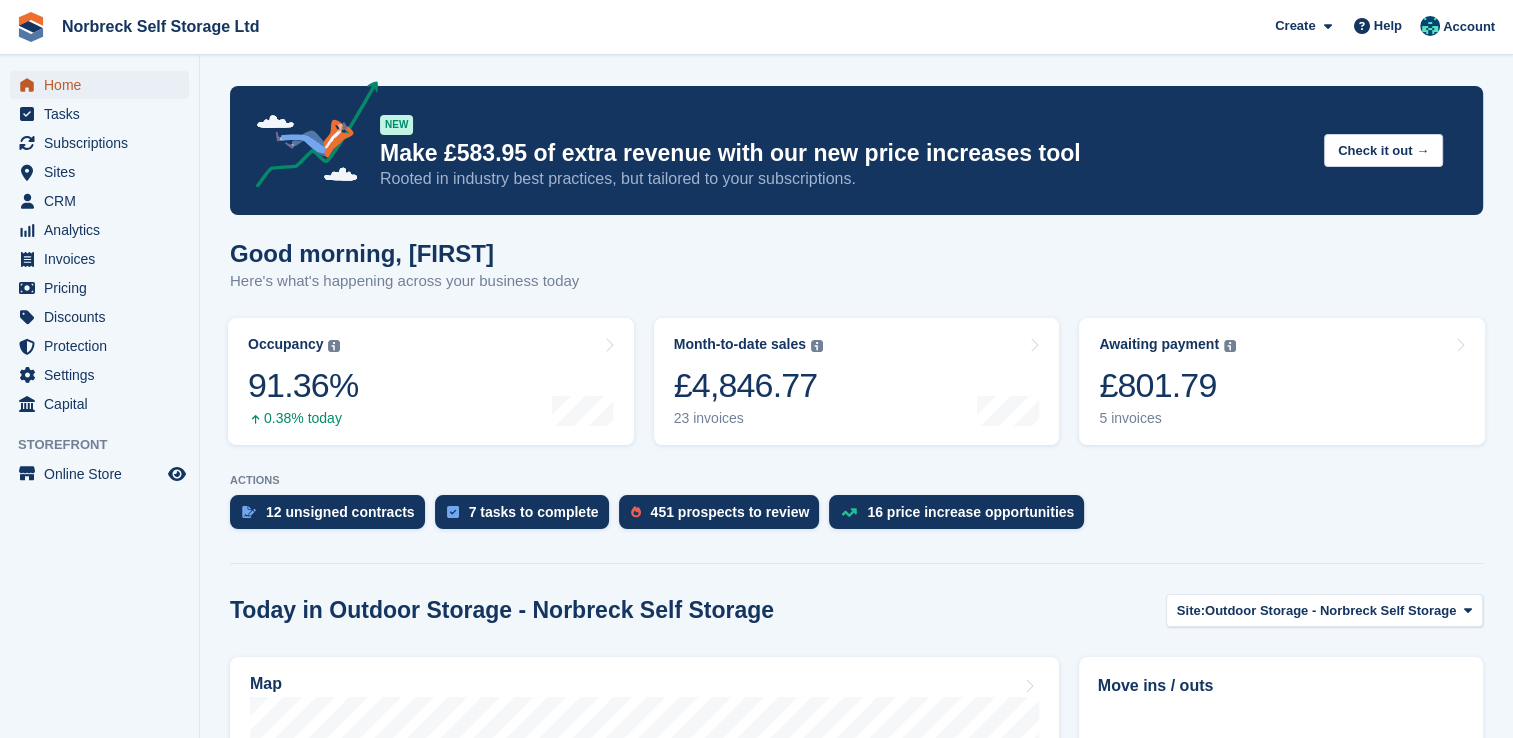 click on "Home" at bounding box center [104, 85] 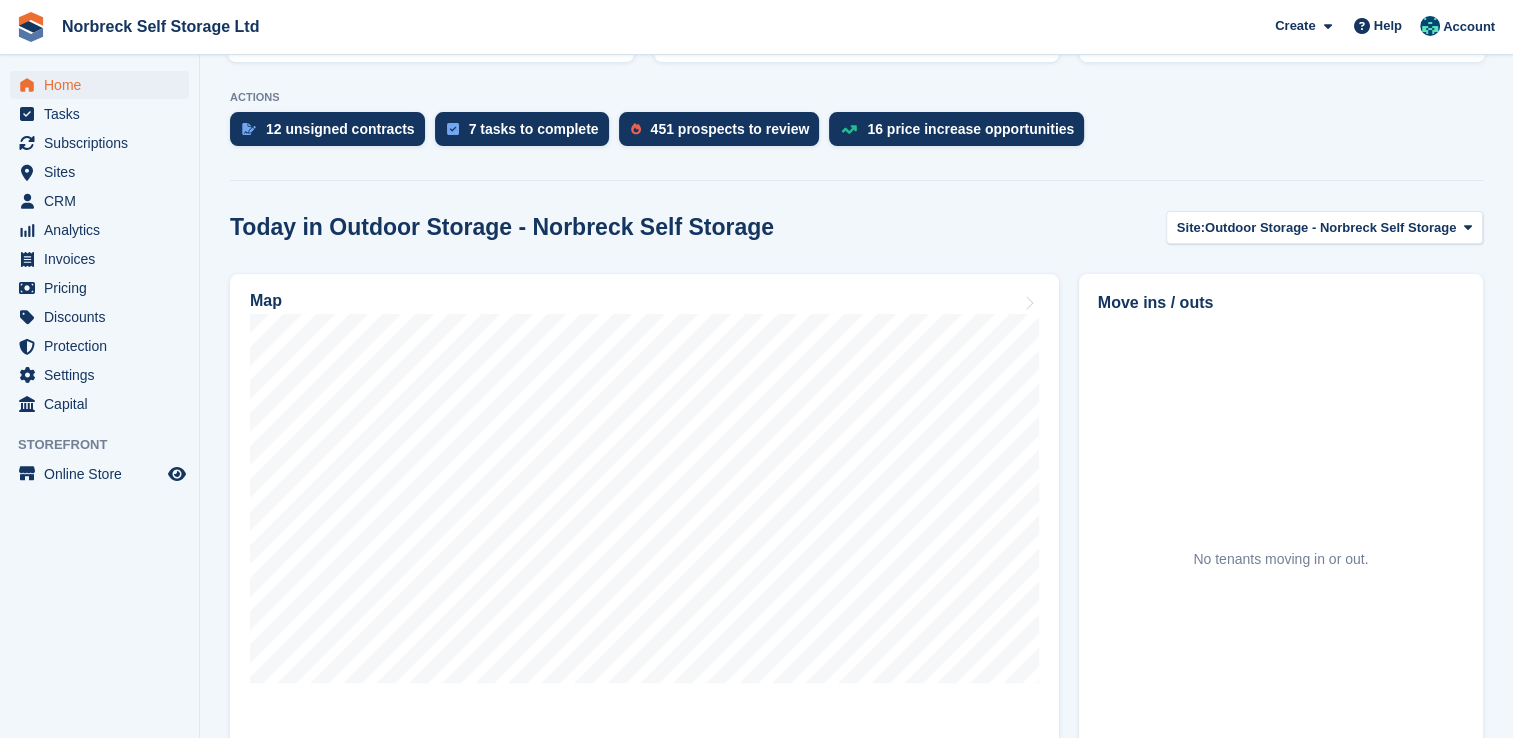 scroll, scrollTop: 400, scrollLeft: 0, axis: vertical 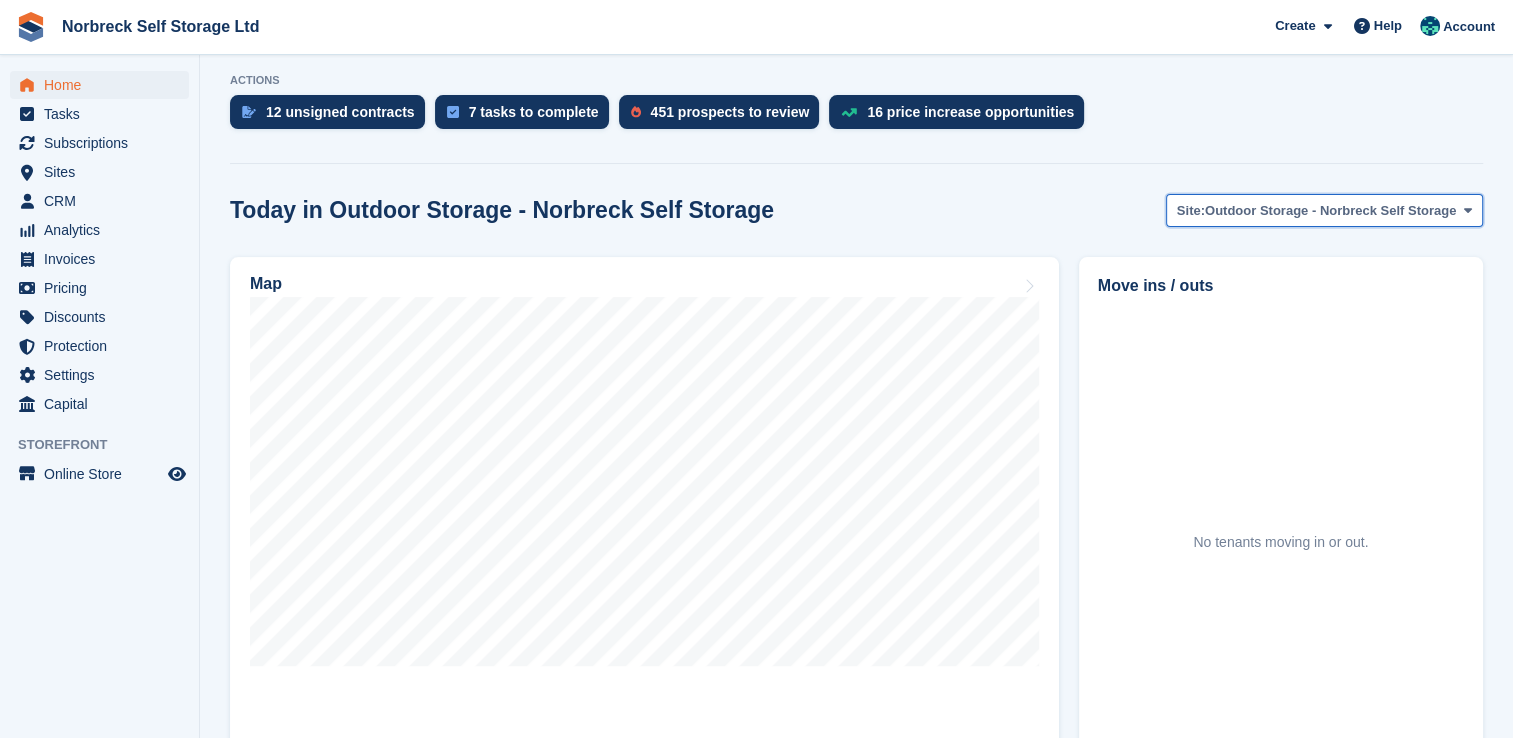 click on "Site:
Outdoor Storage - Norbreck Self Storage" at bounding box center (1324, 210) 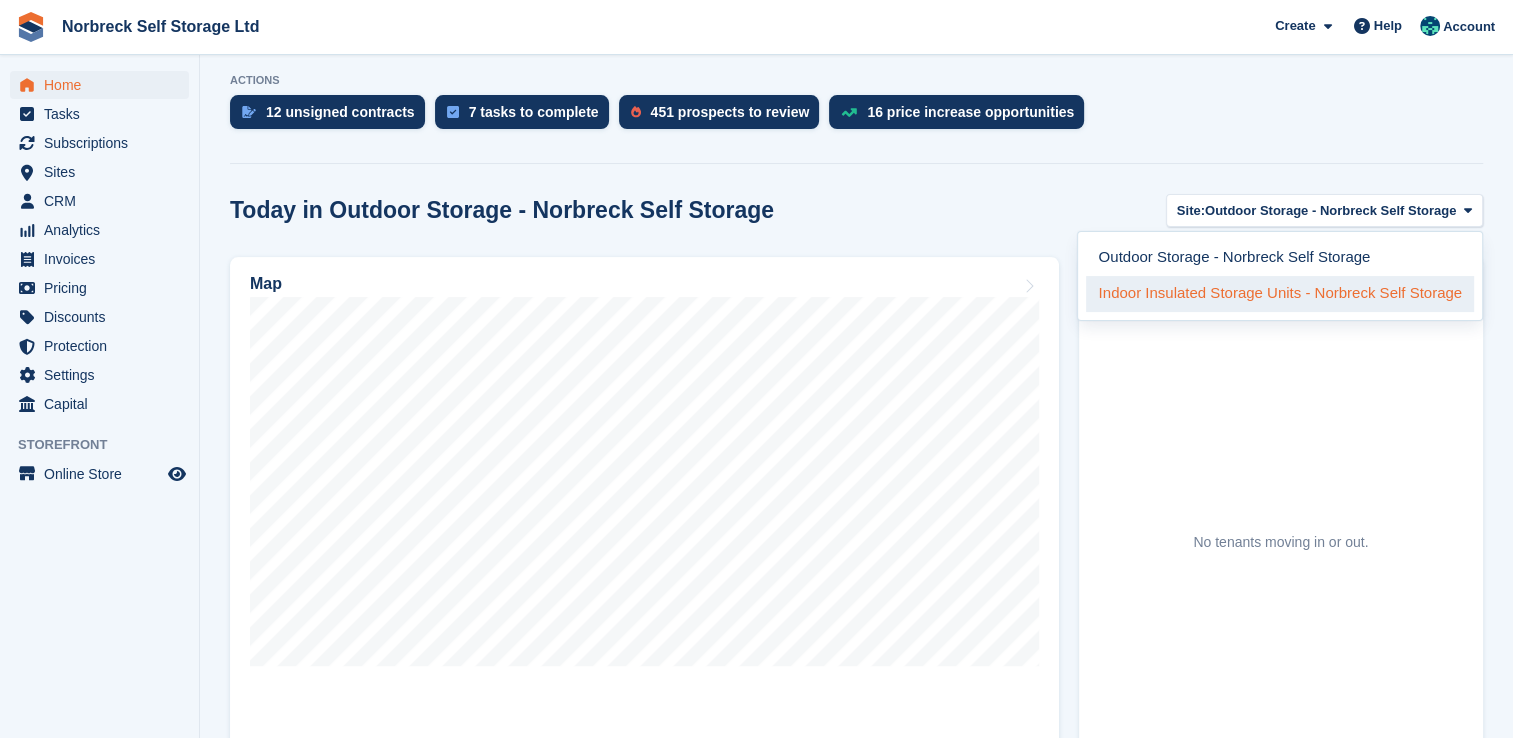 click on "Indoor Insulated Storage Units - Norbreck Self Storage" at bounding box center (1280, 294) 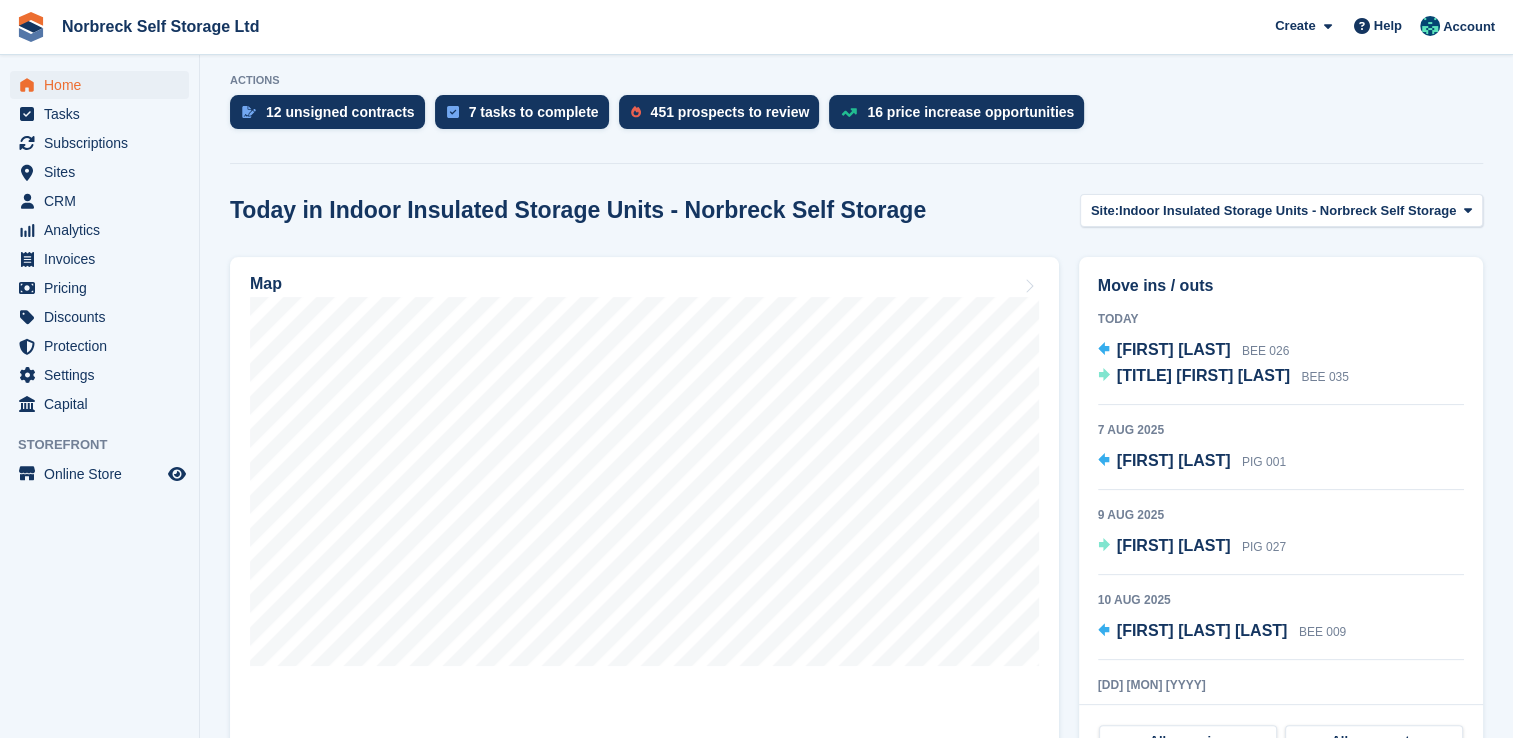 scroll, scrollTop: 500, scrollLeft: 0, axis: vertical 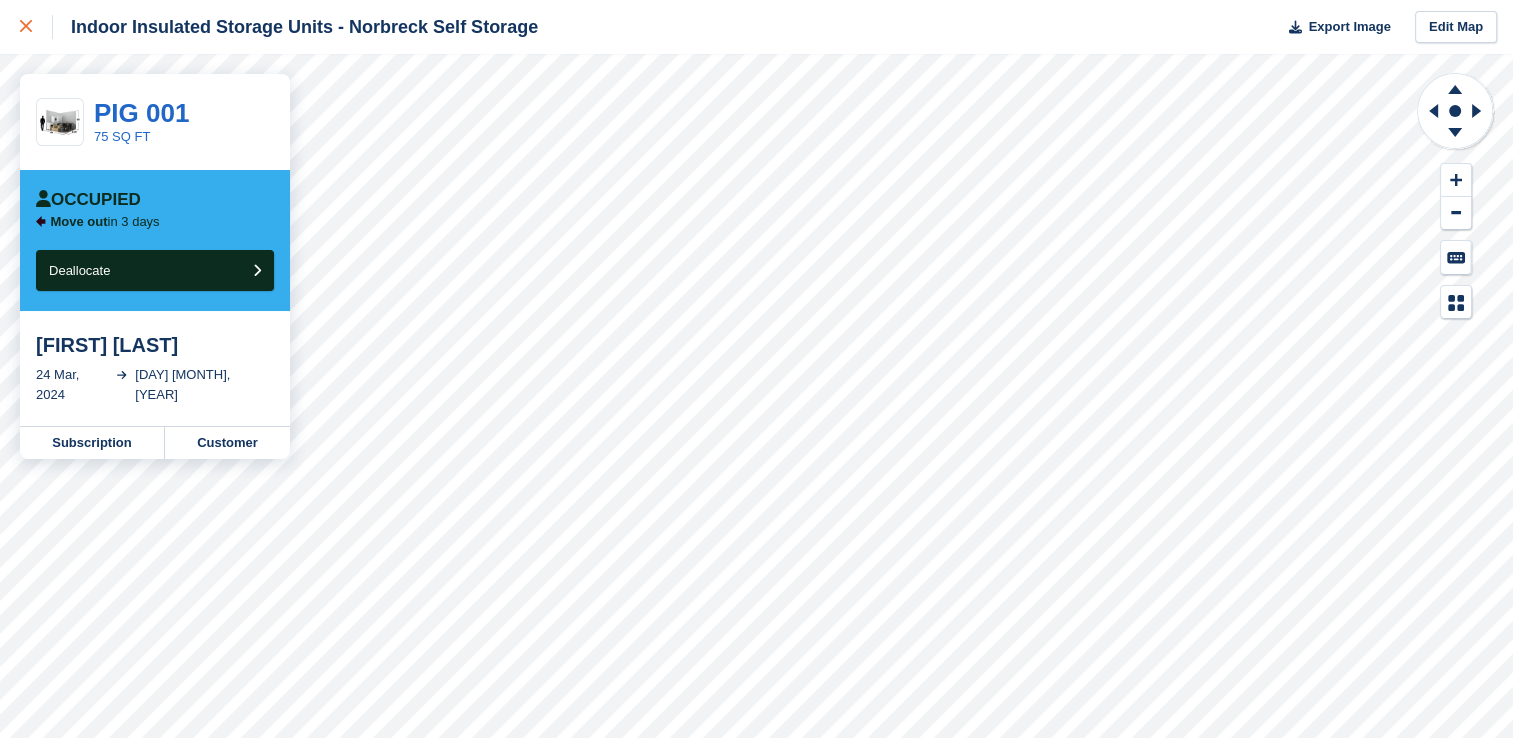 click at bounding box center (26, 27) 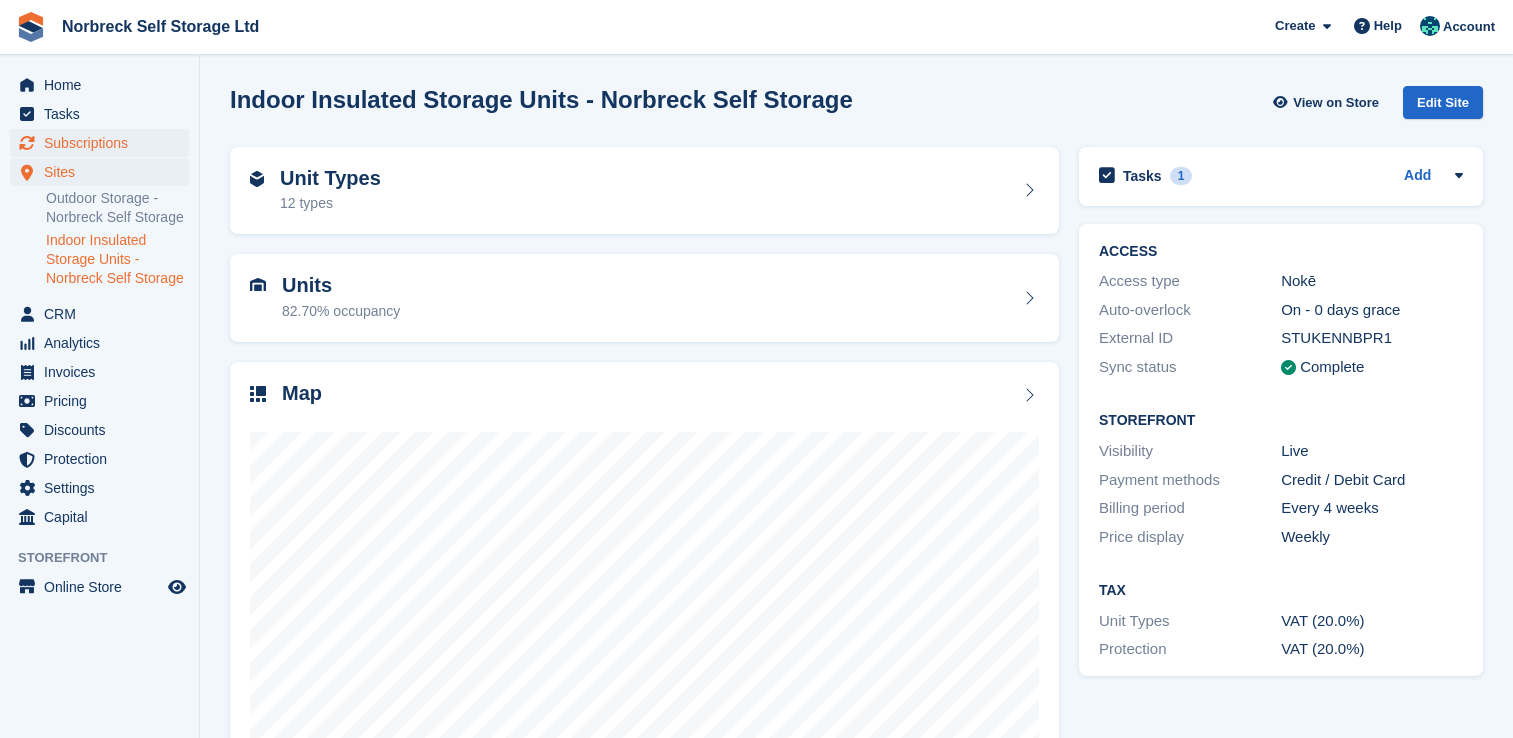 scroll, scrollTop: 0, scrollLeft: 0, axis: both 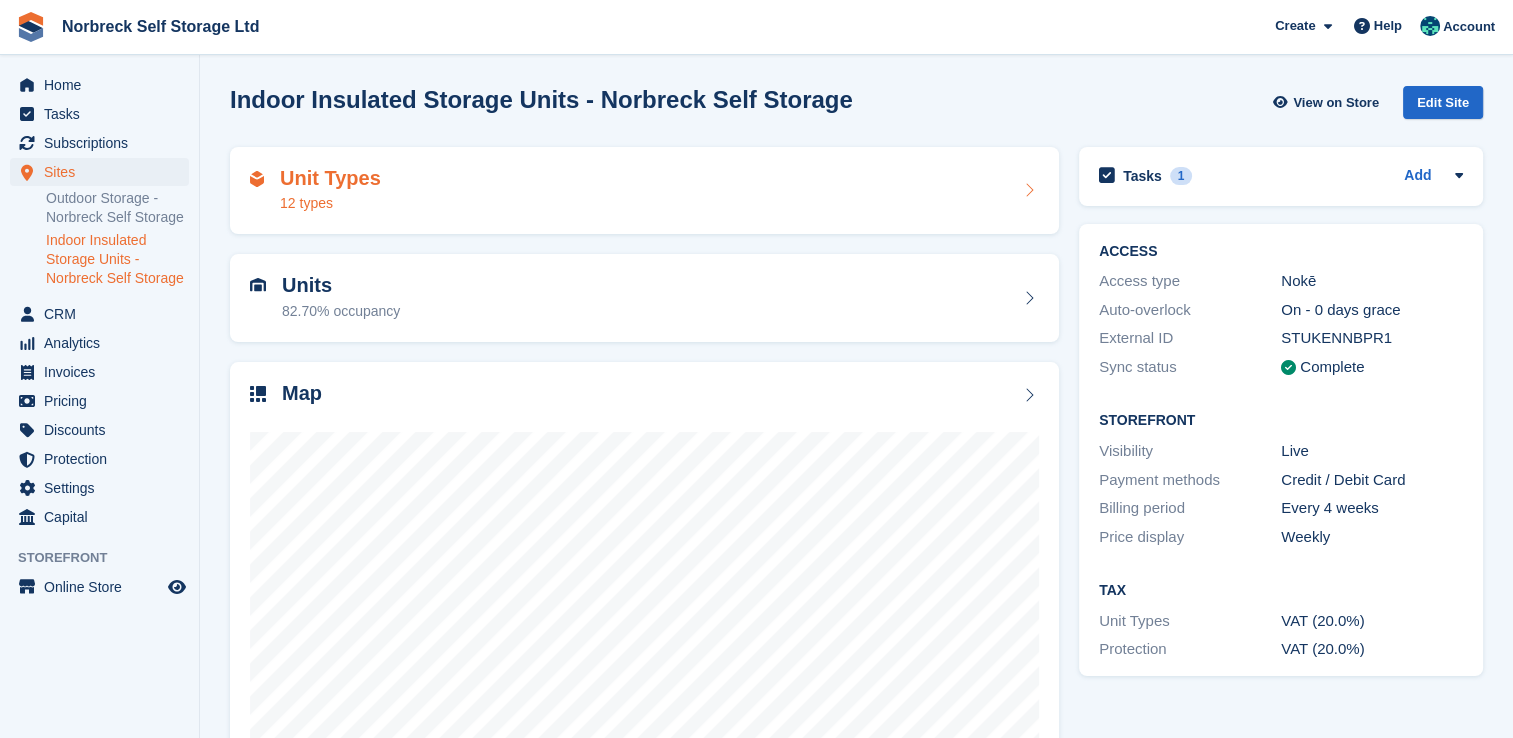 click on "Unit Types
12 types" at bounding box center [644, 191] 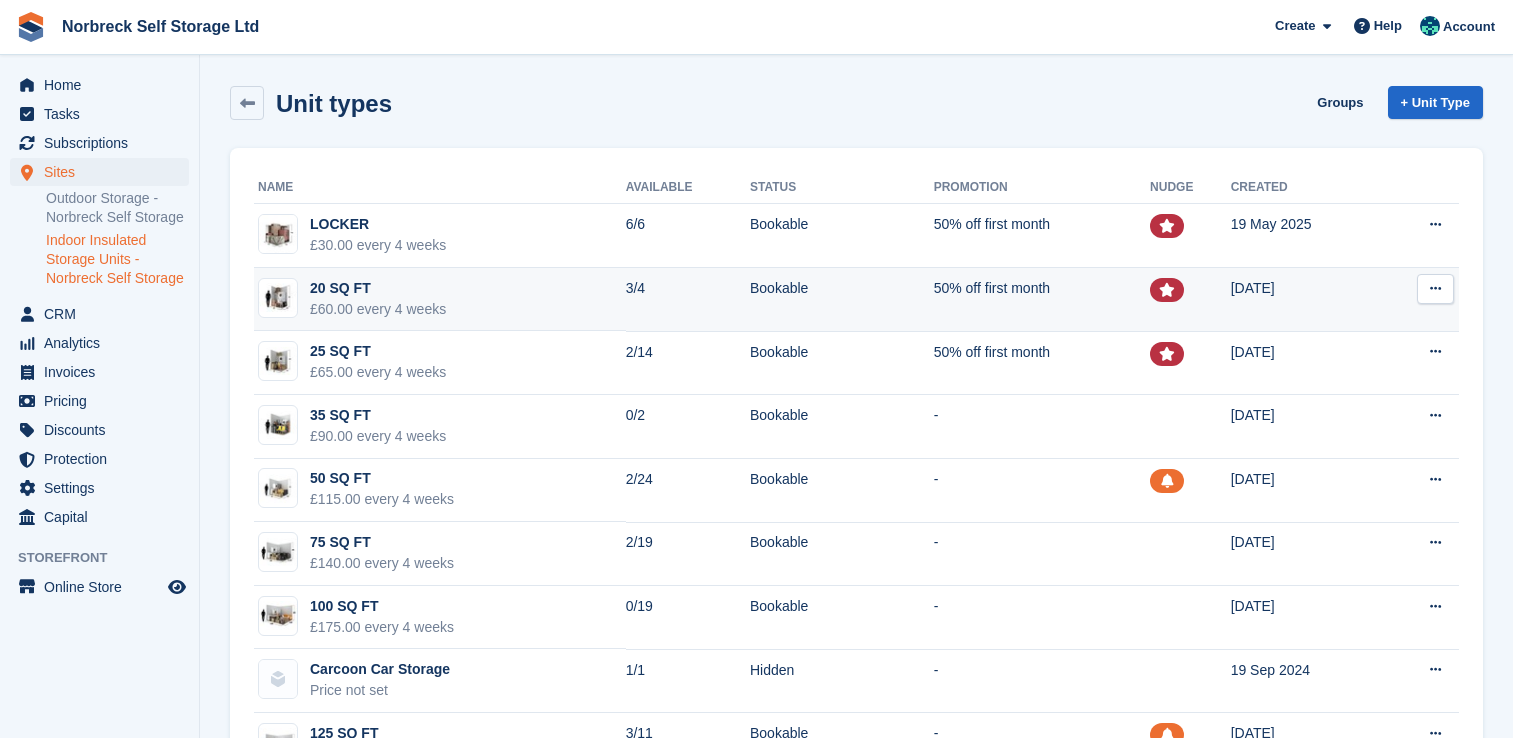 scroll, scrollTop: 0, scrollLeft: 0, axis: both 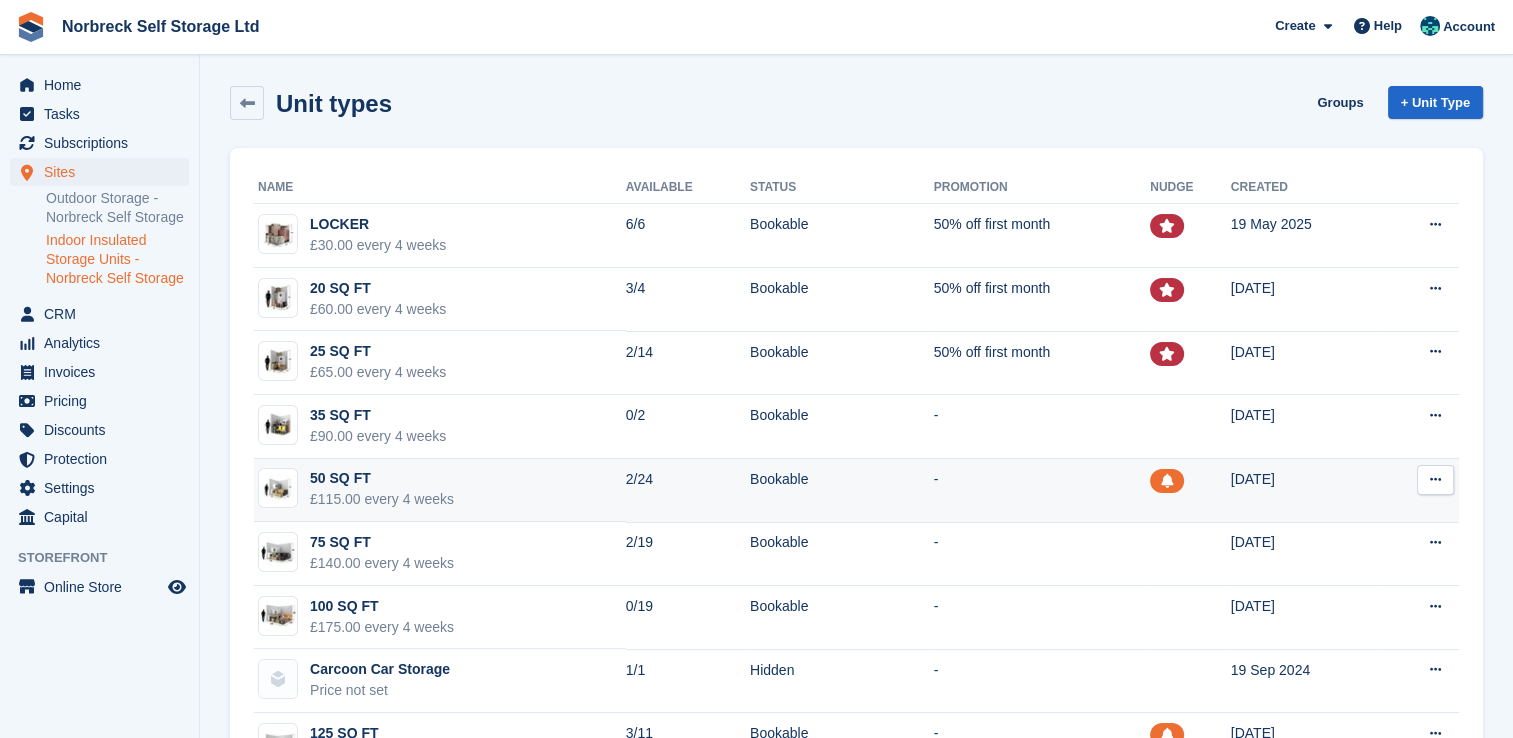 click on "50 SQ FT
£115.00 every 4 weeks" at bounding box center (440, 491) 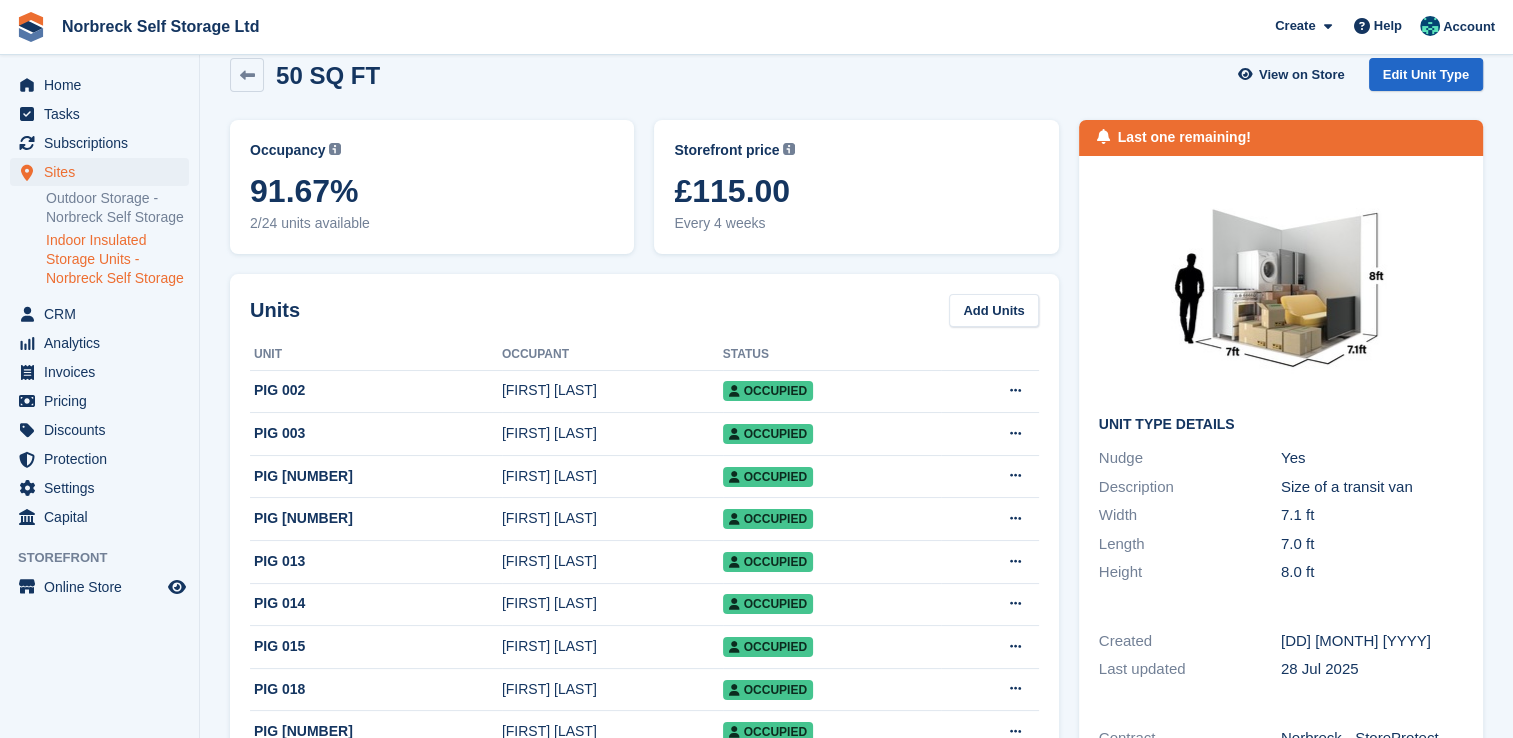 scroll, scrollTop: 0, scrollLeft: 0, axis: both 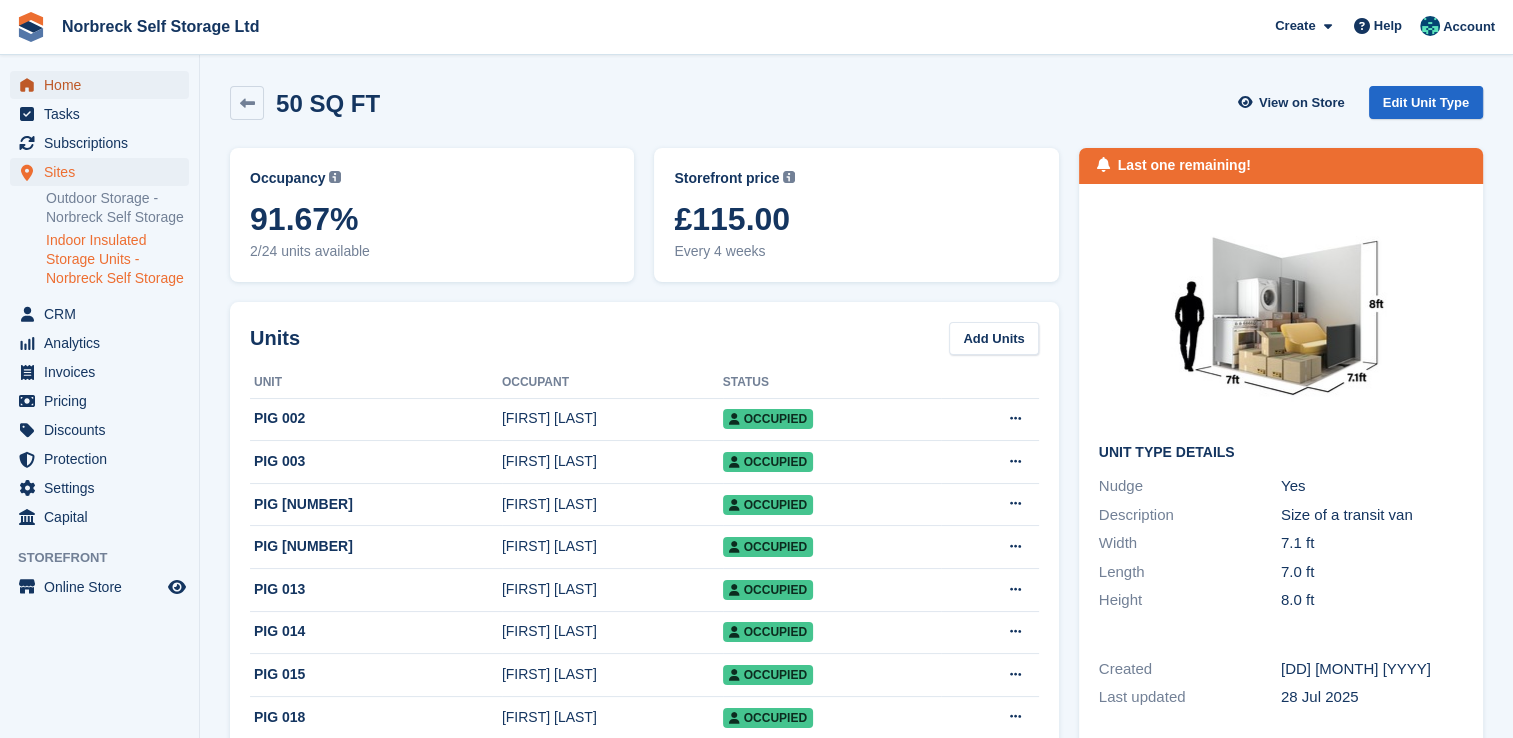 click on "Home" at bounding box center (104, 85) 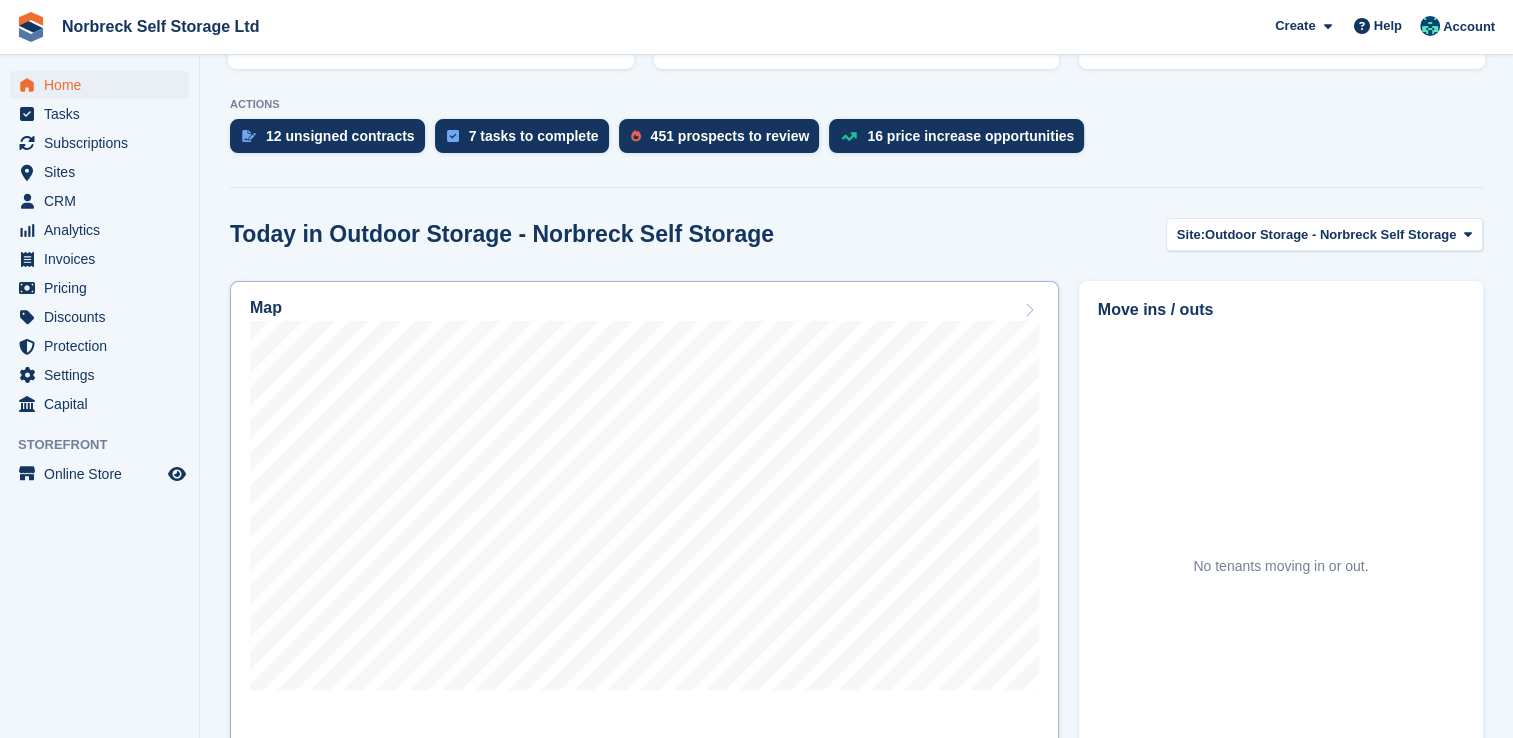 scroll, scrollTop: 400, scrollLeft: 0, axis: vertical 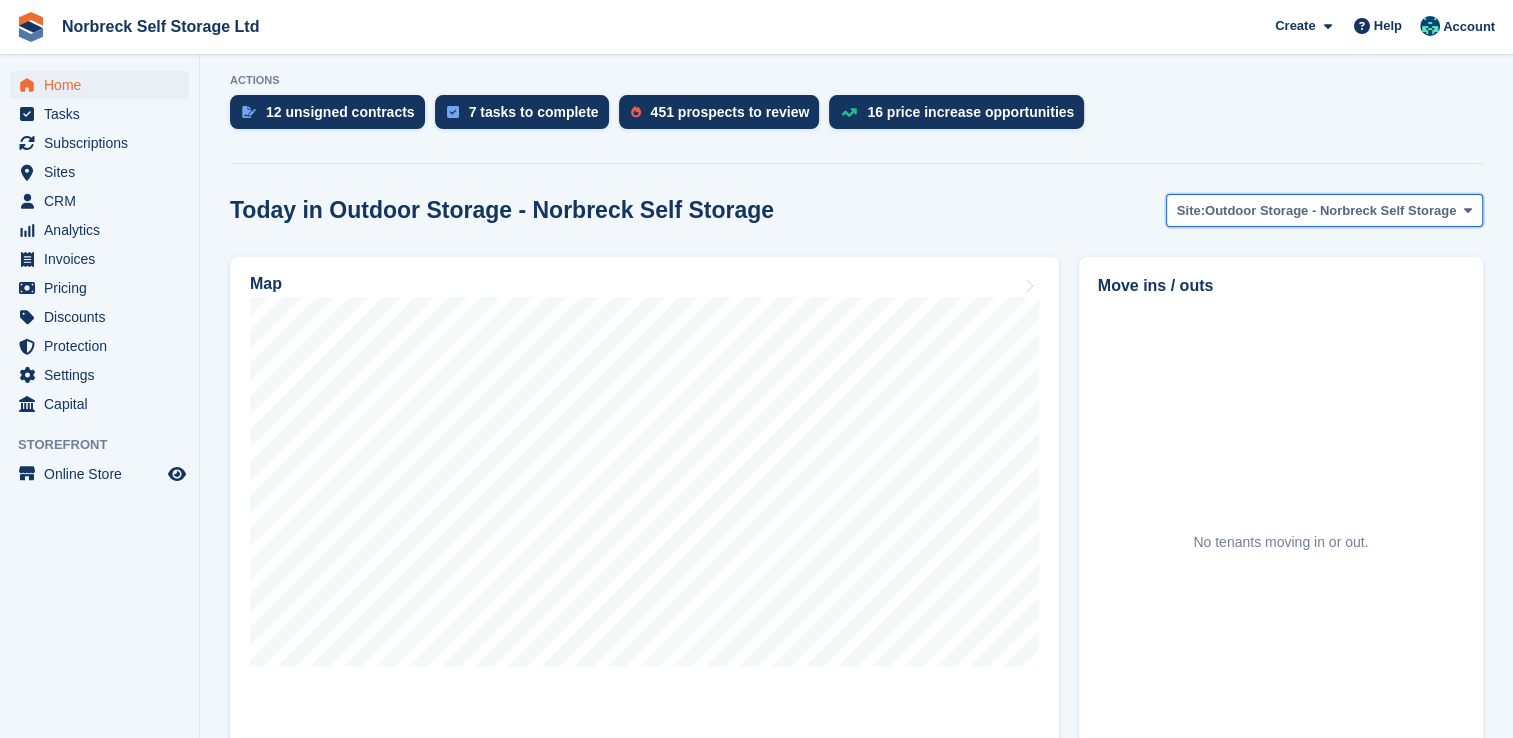 click on "Outdoor Storage - Norbreck Self Storage" at bounding box center [1330, 211] 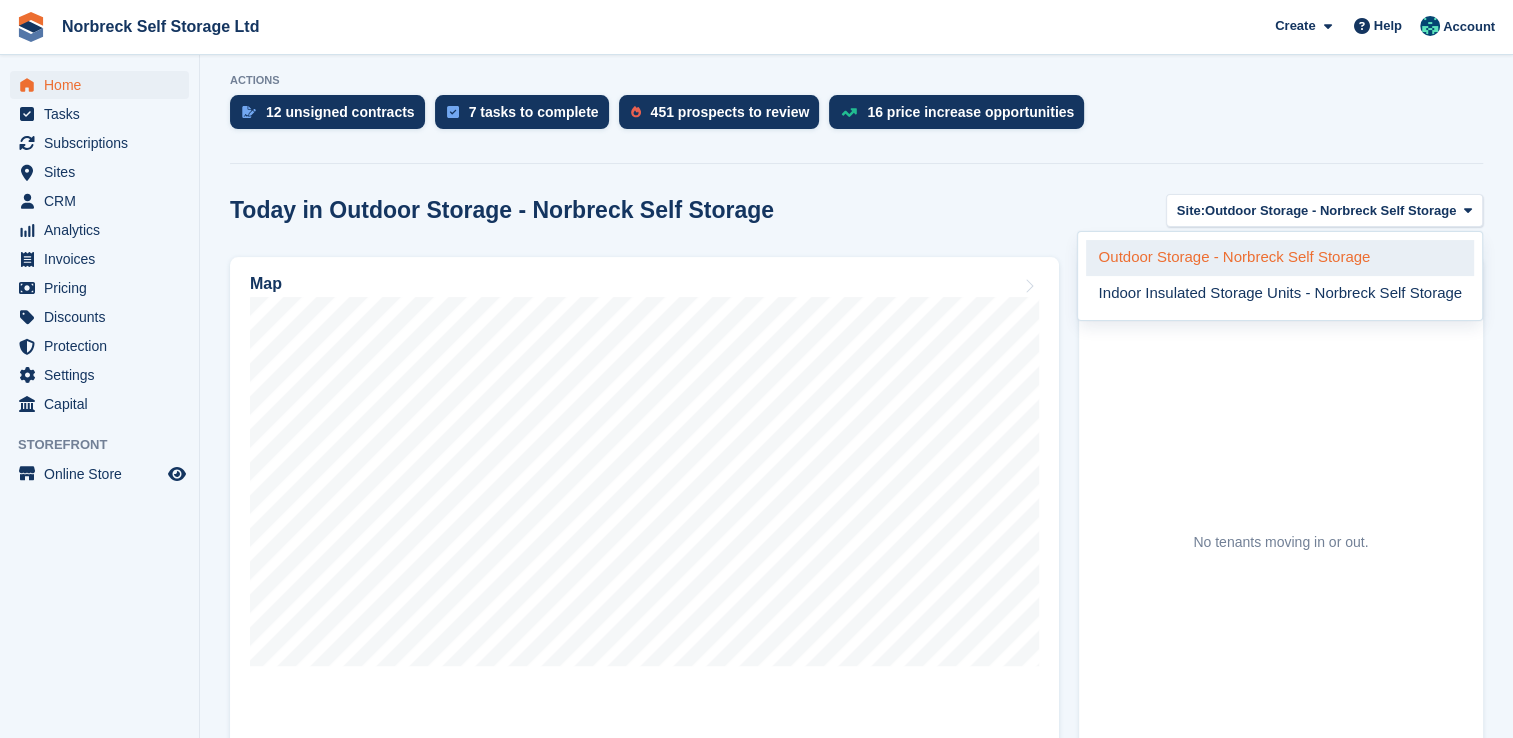 click on "Outdoor Storage - Norbreck Self Storage" at bounding box center [1280, 258] 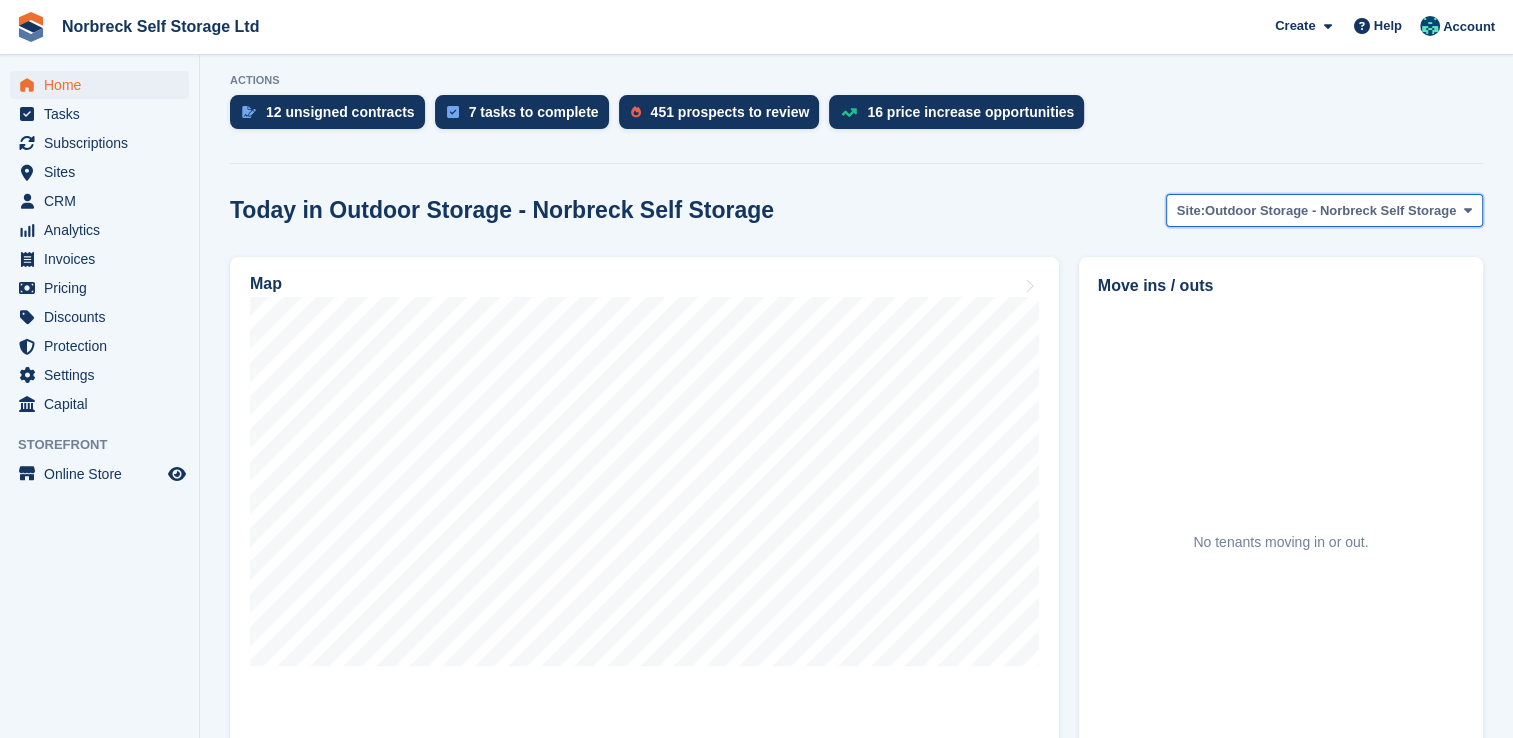 click on "Site:
Outdoor Storage - Norbreck Self Storage" at bounding box center (1324, 210) 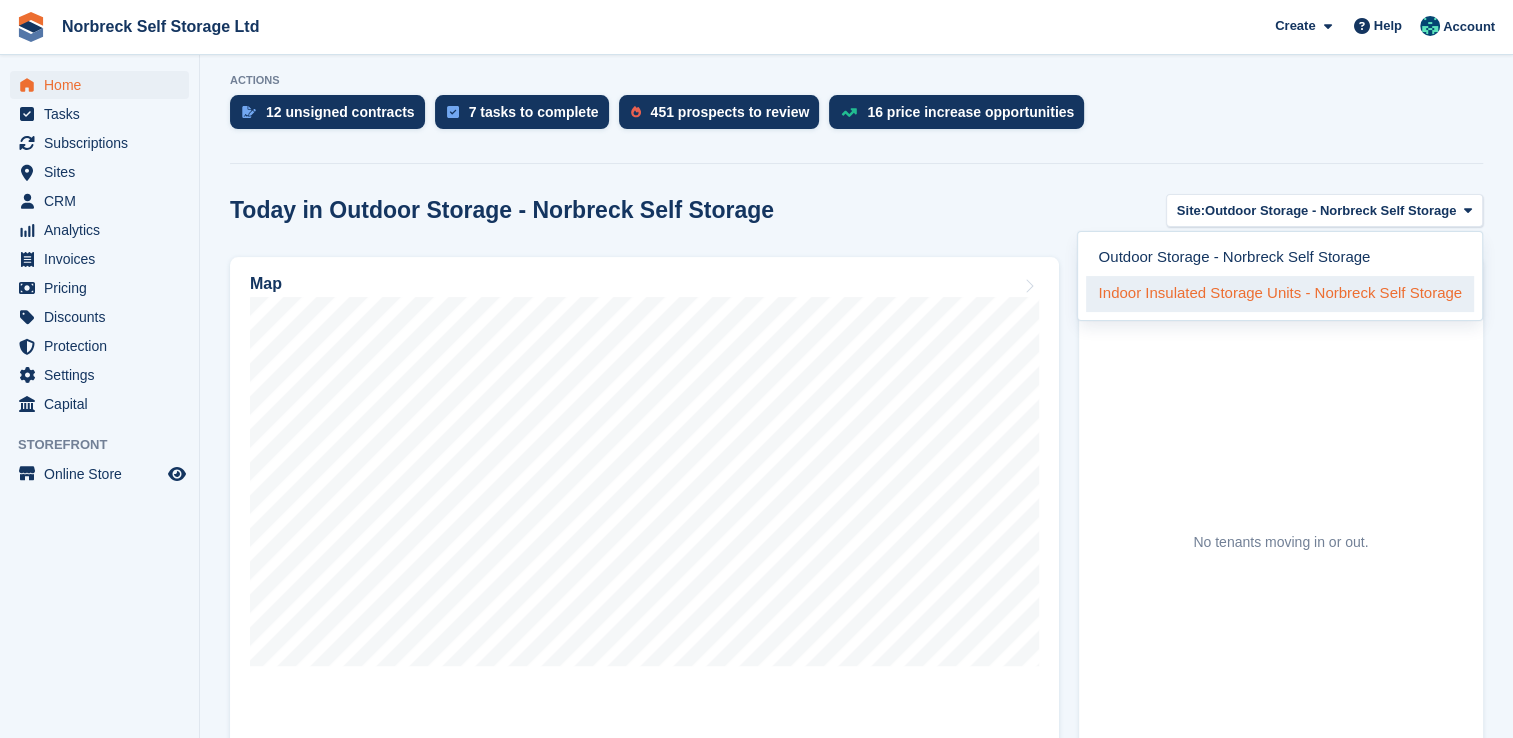 click on "Indoor Insulated Storage Units - Norbreck Self Storage" at bounding box center [1280, 294] 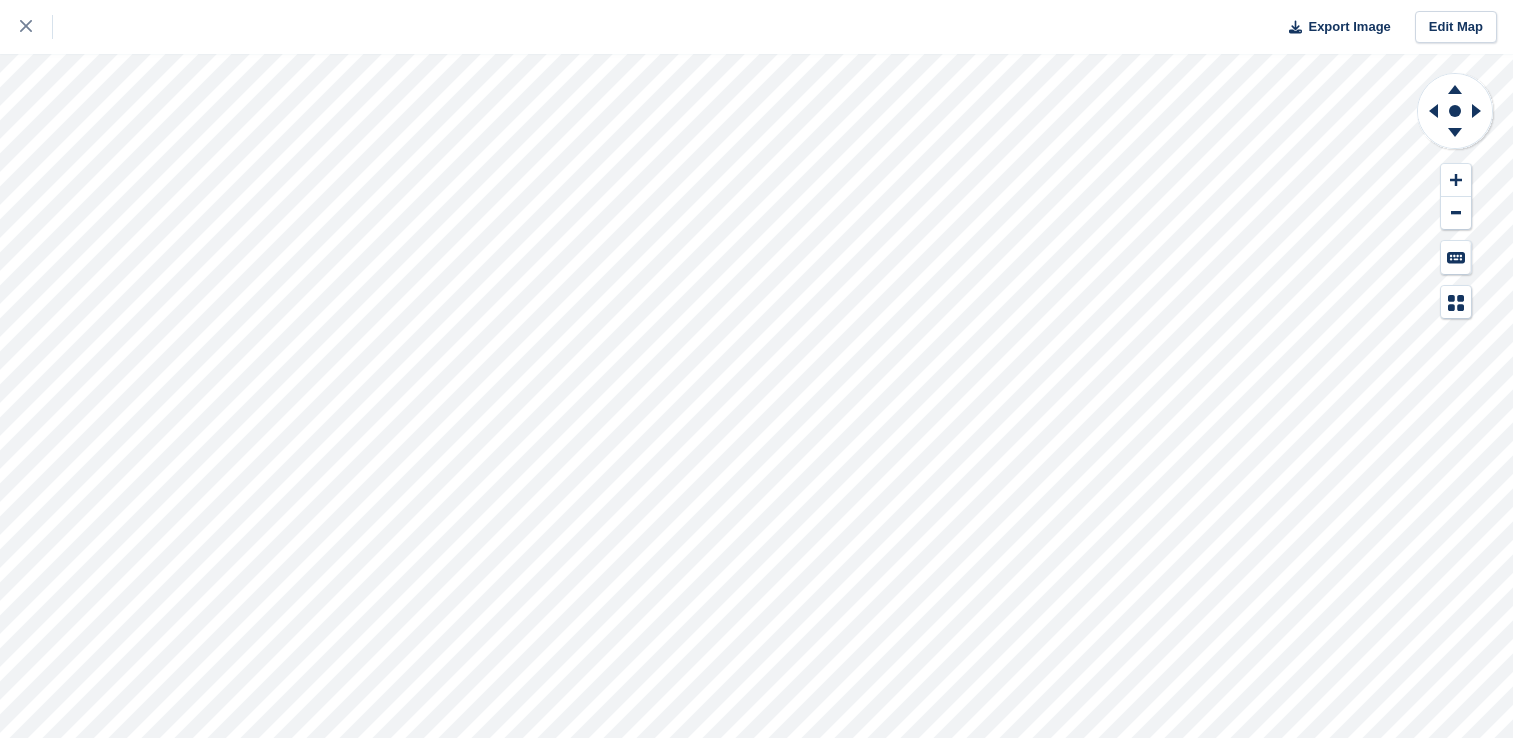 scroll, scrollTop: 0, scrollLeft: 0, axis: both 